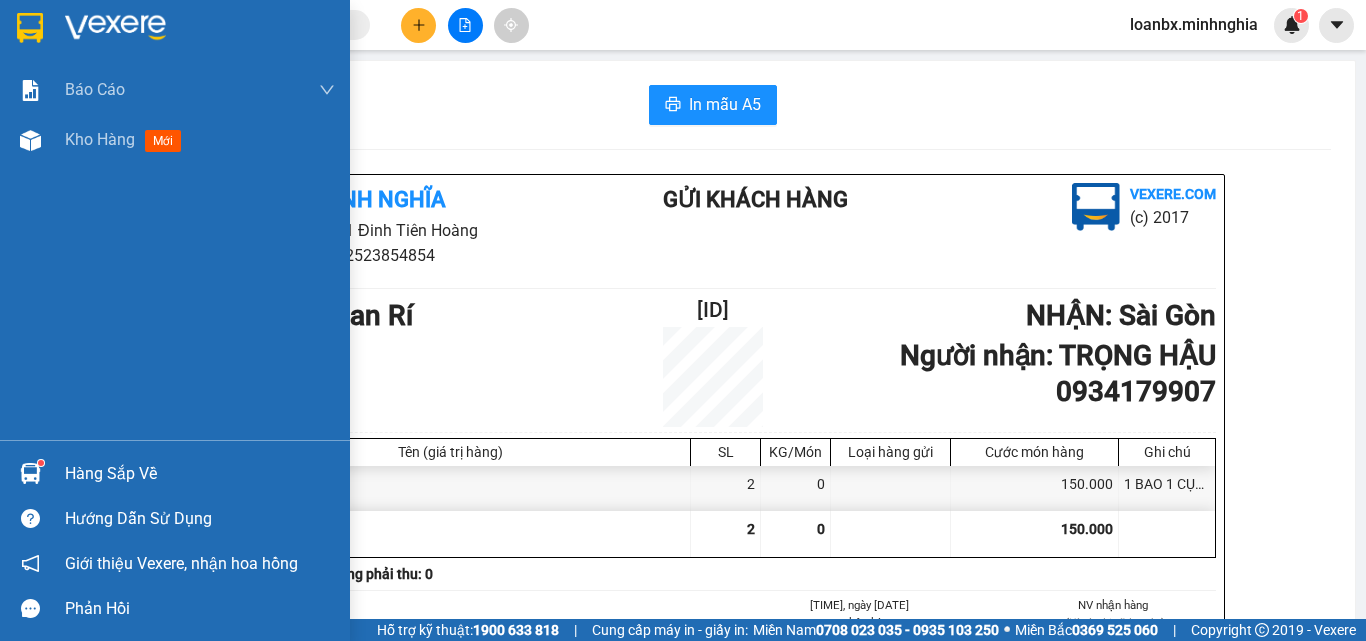 click on "Kho hàng mới" at bounding box center [175, 140] 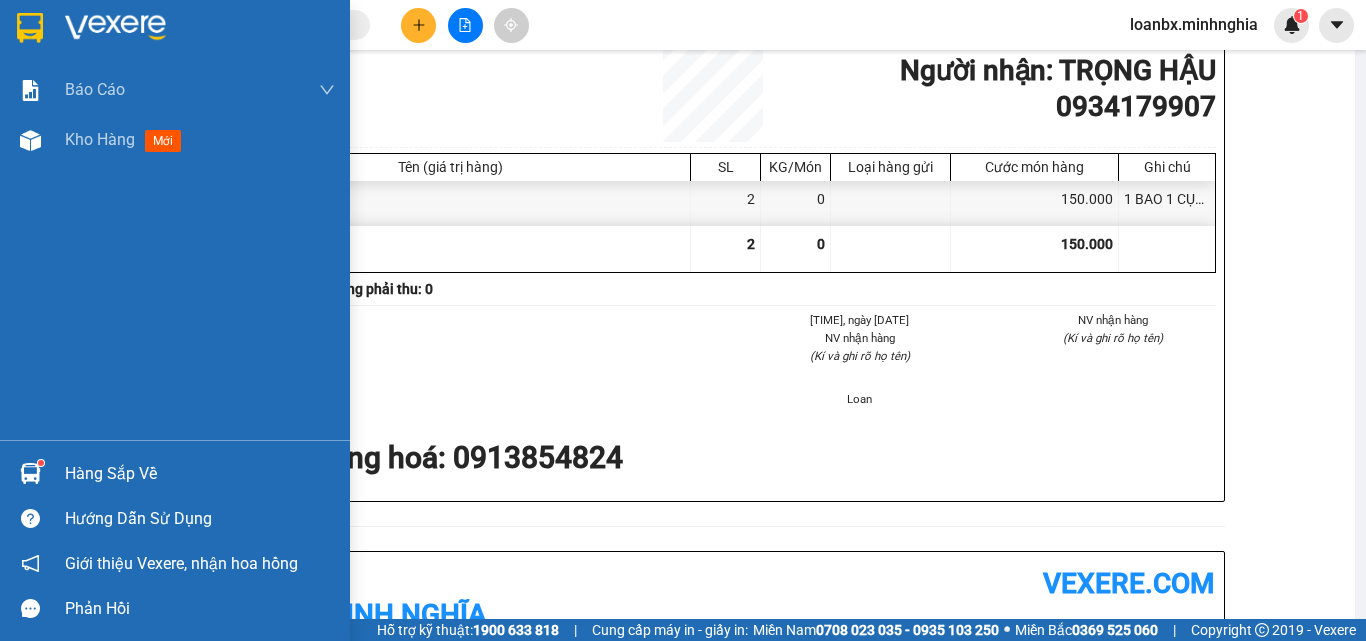 scroll, scrollTop: 0, scrollLeft: 0, axis: both 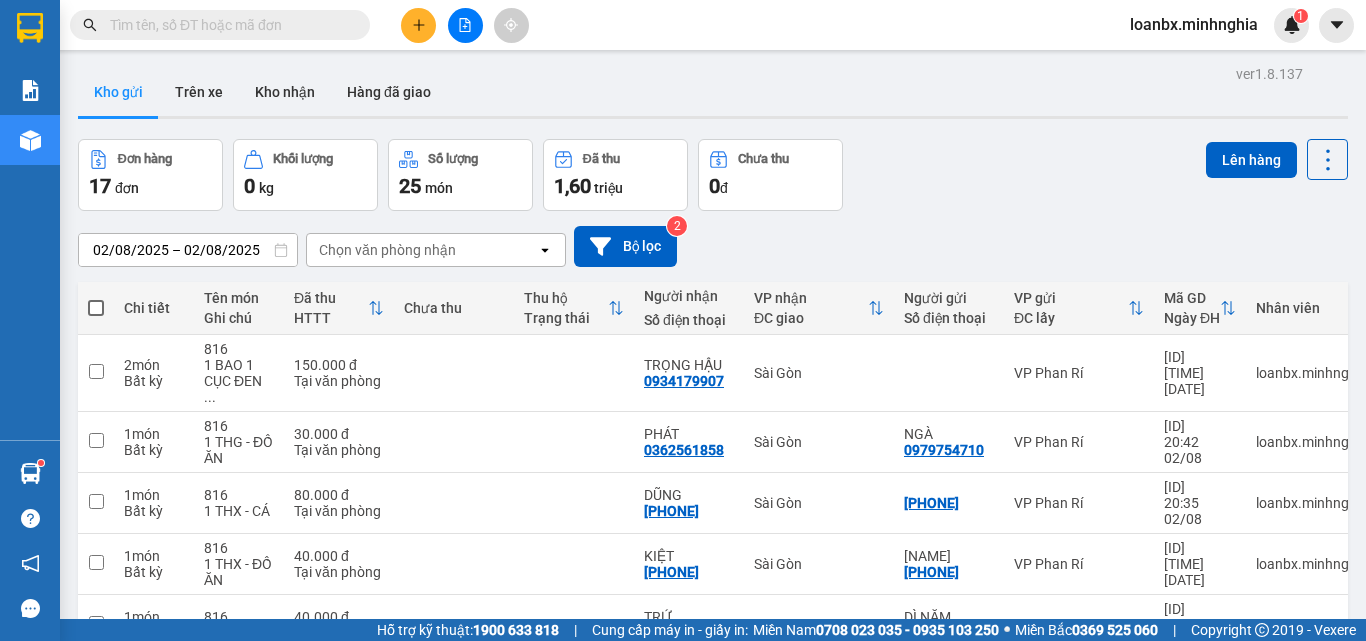 click at bounding box center [96, 308] 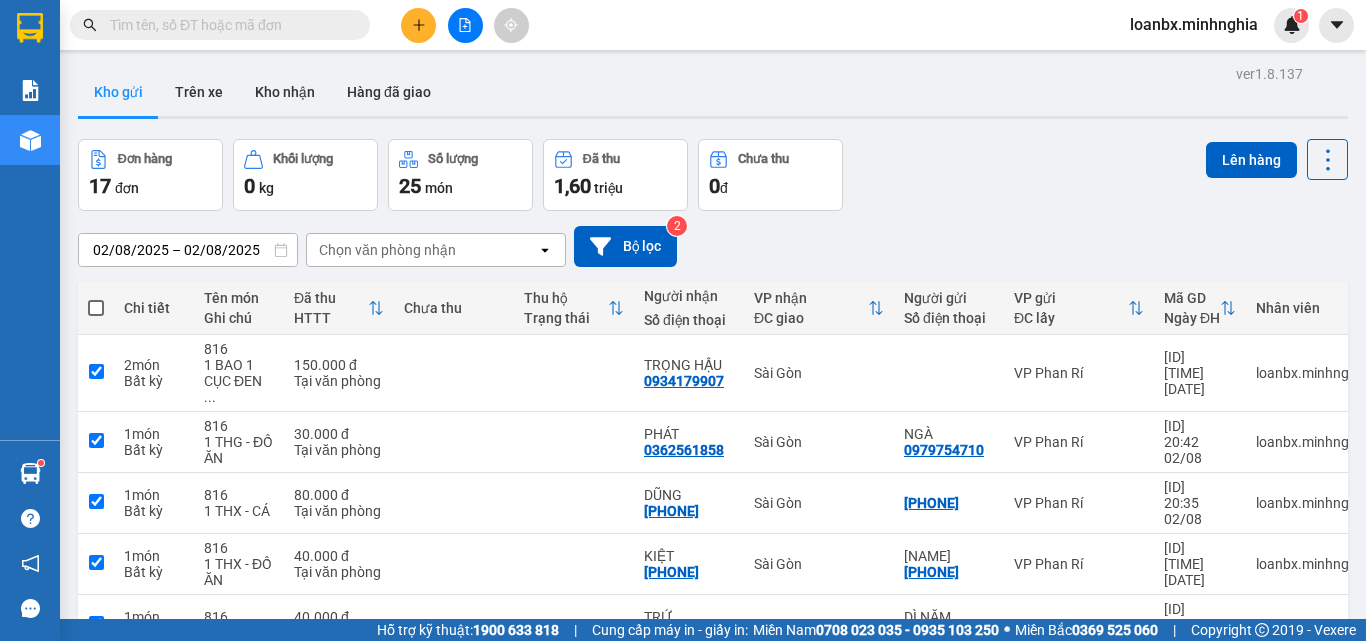 checkbox on "true" 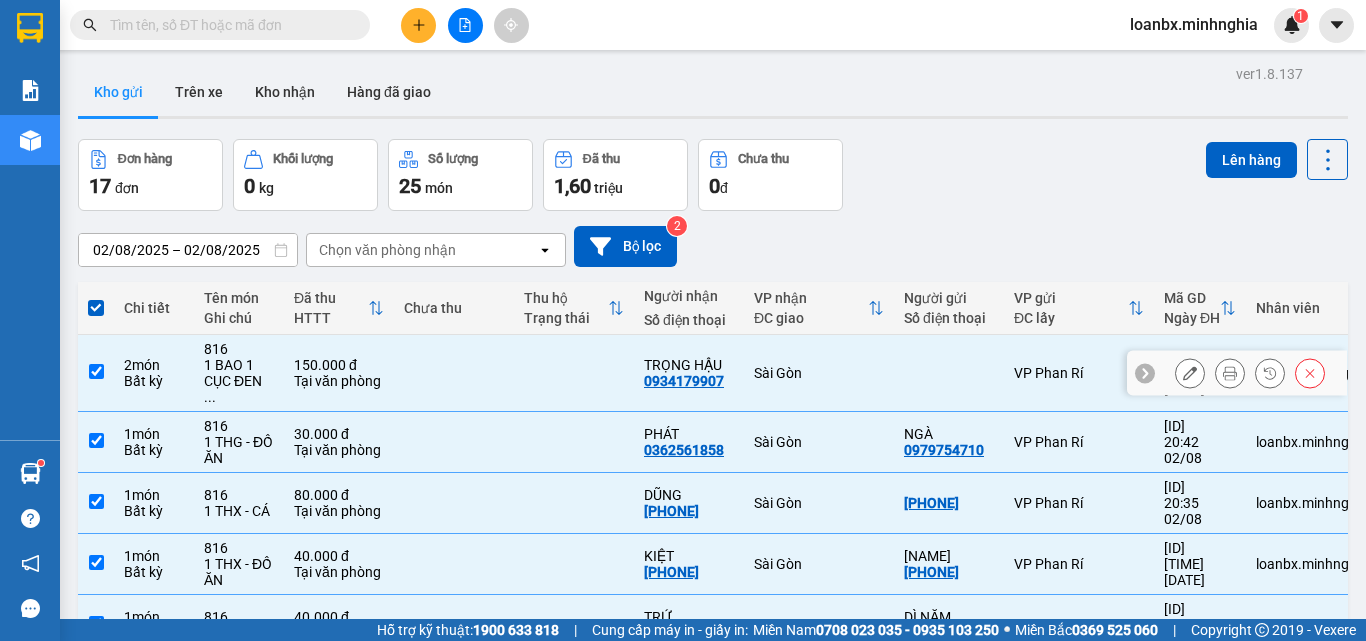 click at bounding box center (96, 373) 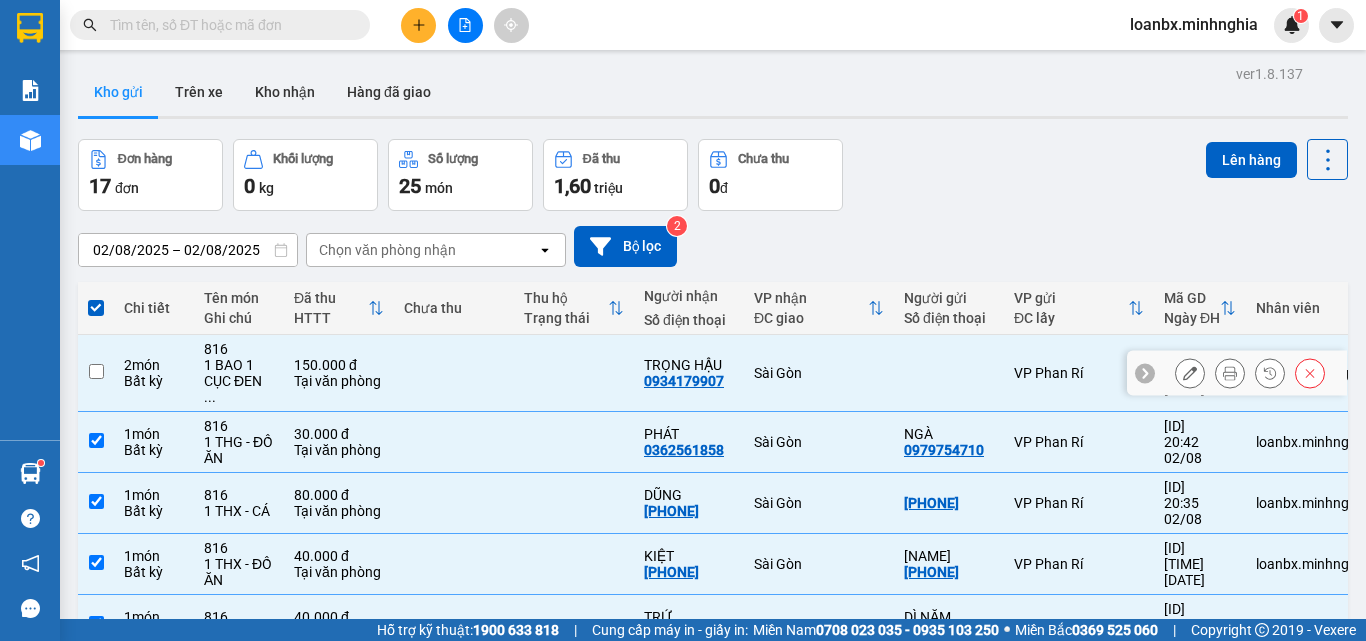 checkbox on "false" 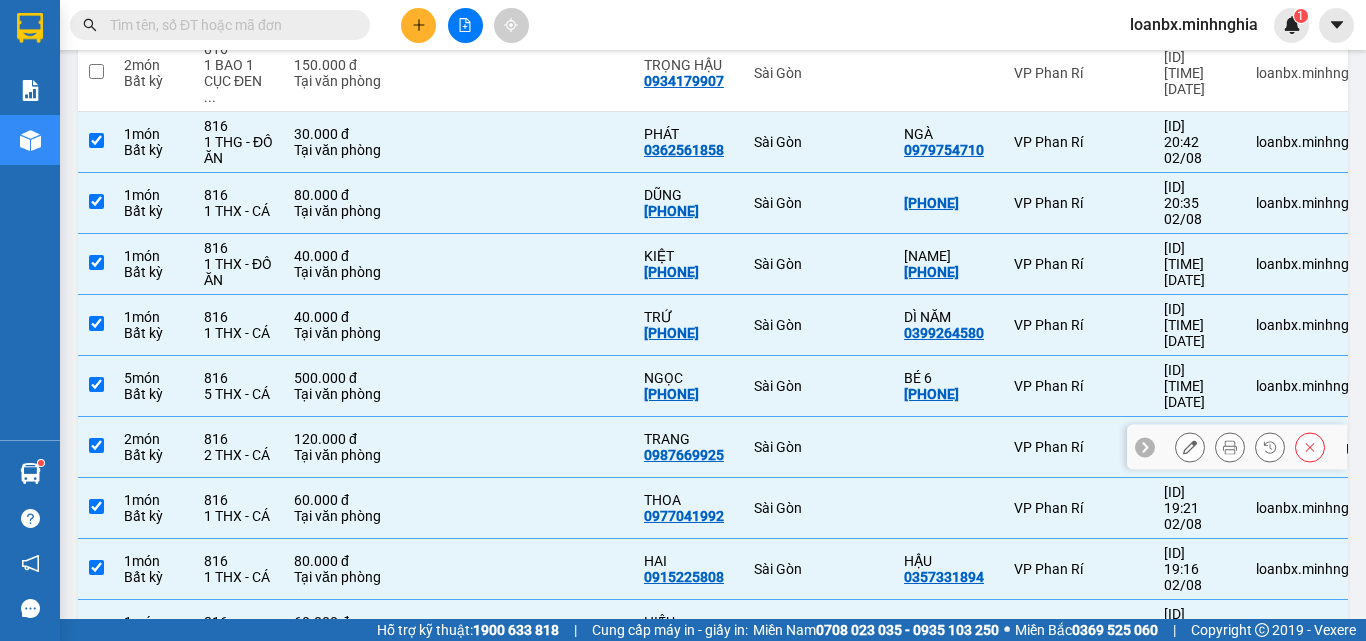 scroll, scrollTop: 0, scrollLeft: 0, axis: both 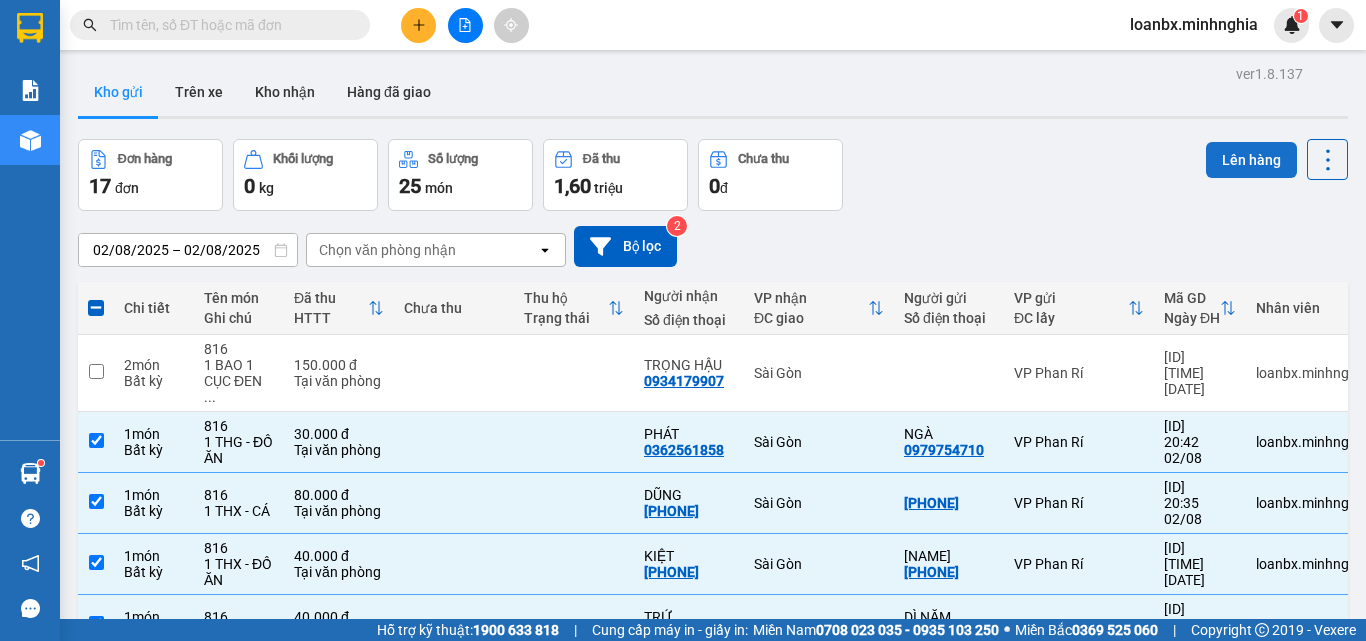 click on "Lên hàng" at bounding box center [1251, 160] 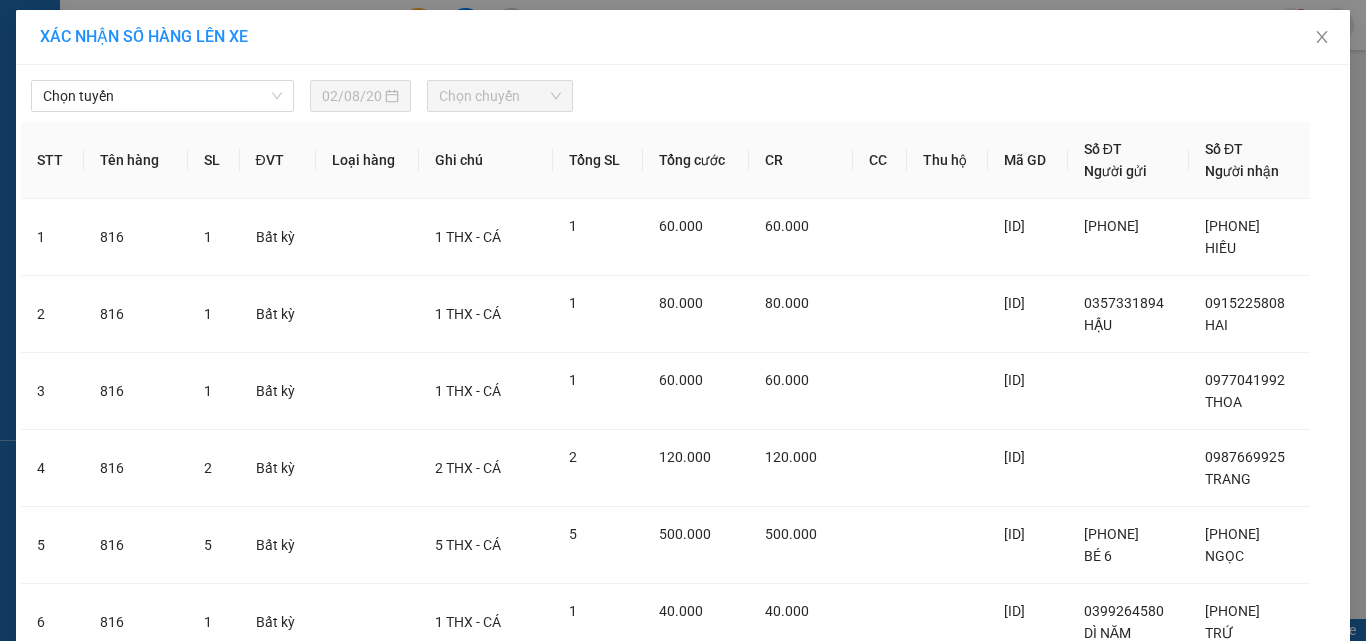 click on "Chọn tuyến 02/08/2025 Chọn chuyến" at bounding box center [683, 91] 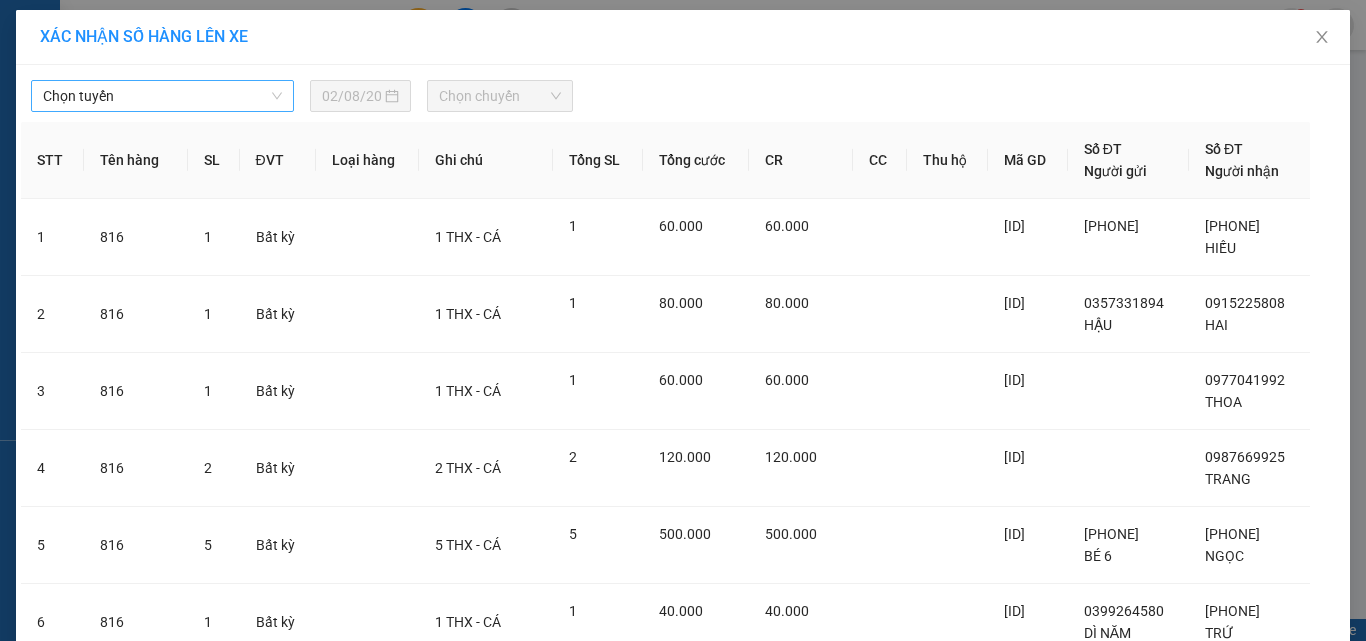 click on "Chọn tuyến" at bounding box center (162, 96) 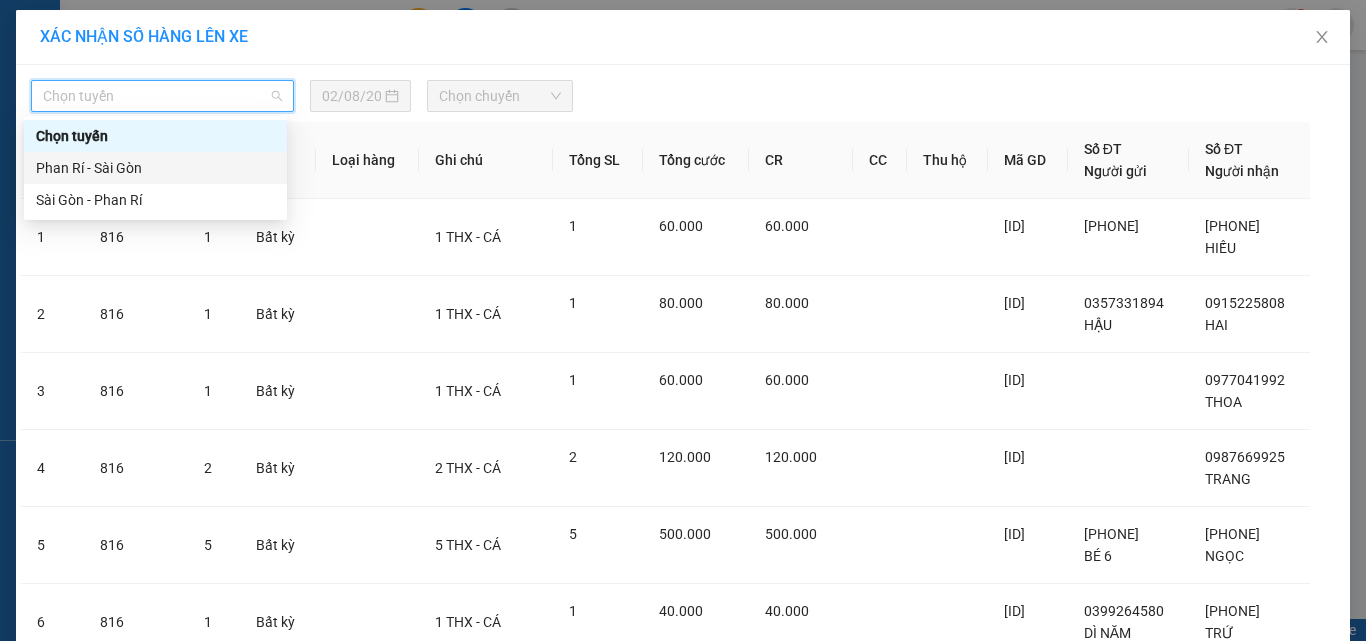 click on "Phan Rí - Sài Gòn" at bounding box center (155, 168) 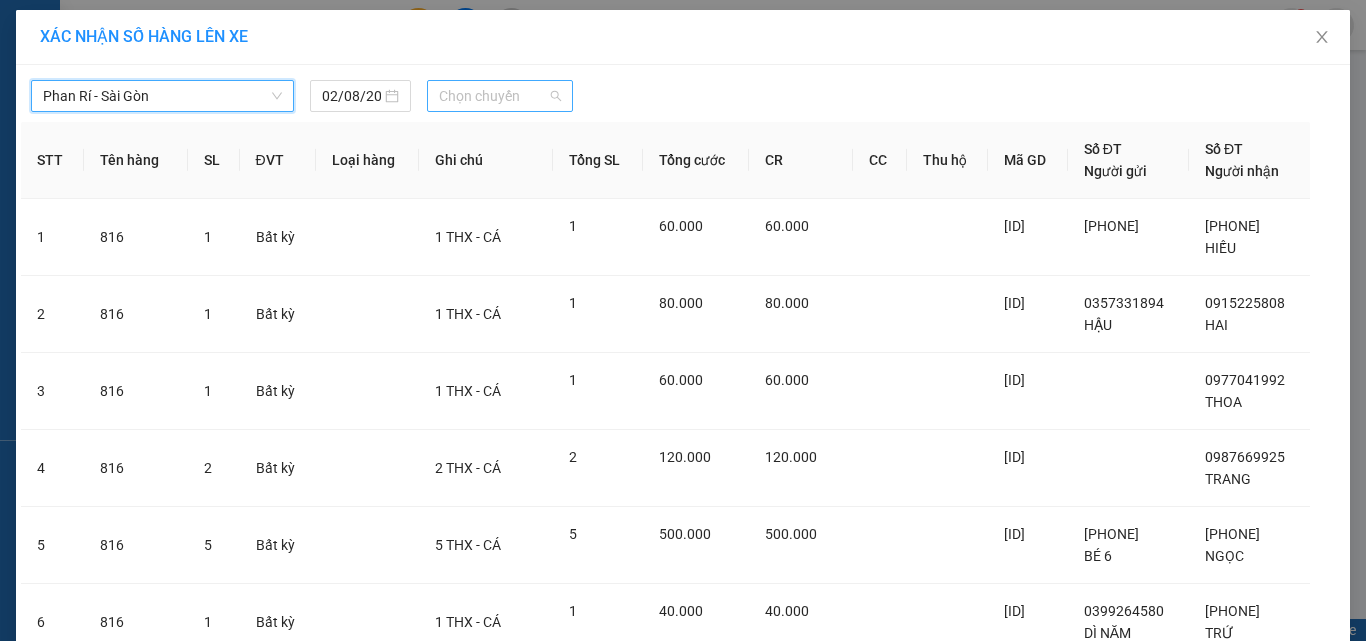 click on "Chọn chuyến" at bounding box center (500, 96) 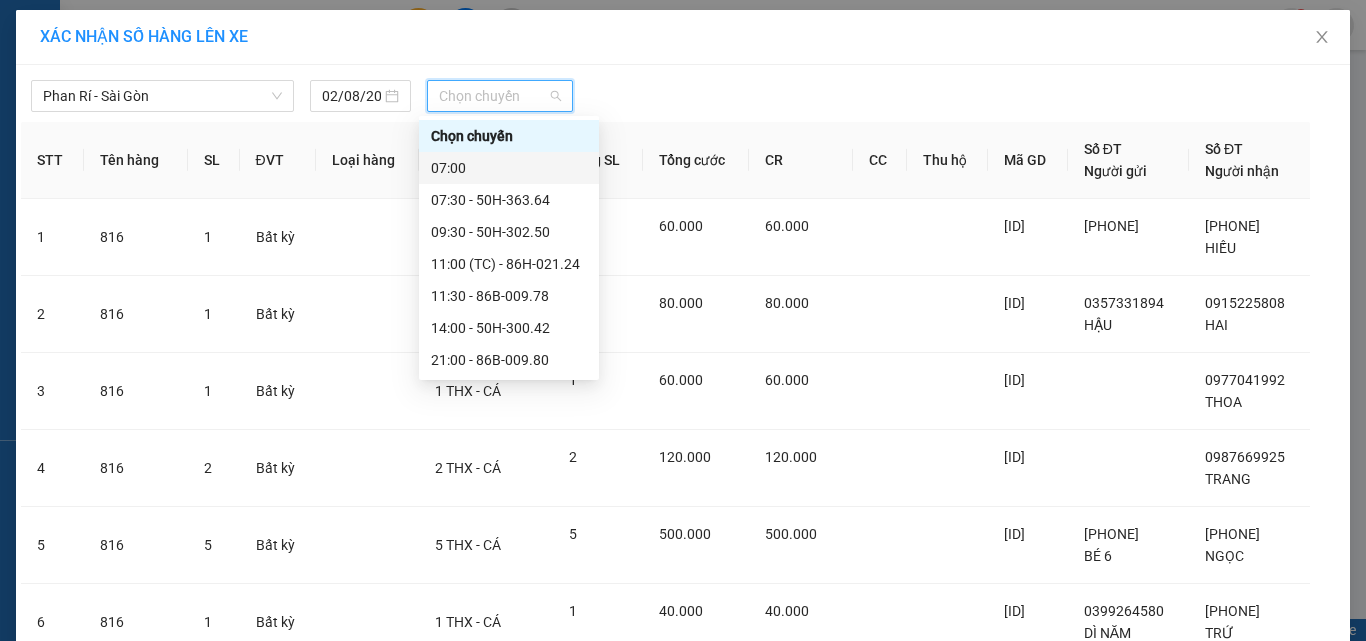 scroll, scrollTop: 192, scrollLeft: 0, axis: vertical 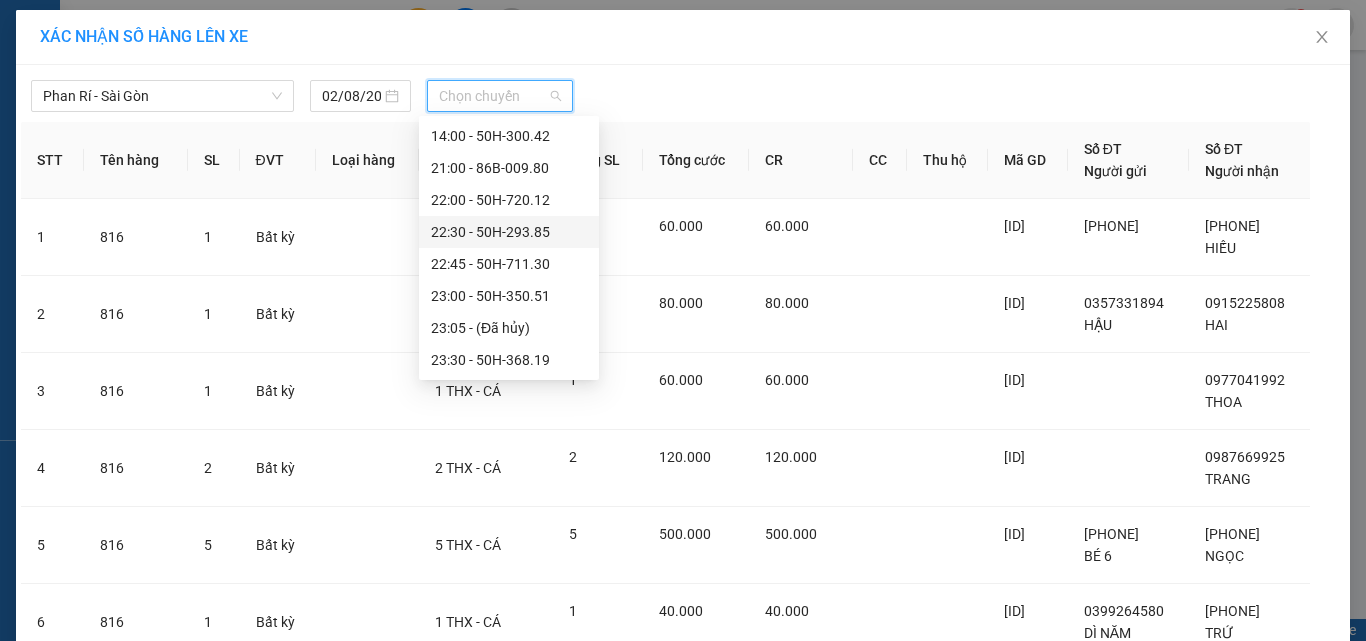 click on "[TIME]     - 50H-293.85" at bounding box center (509, 232) 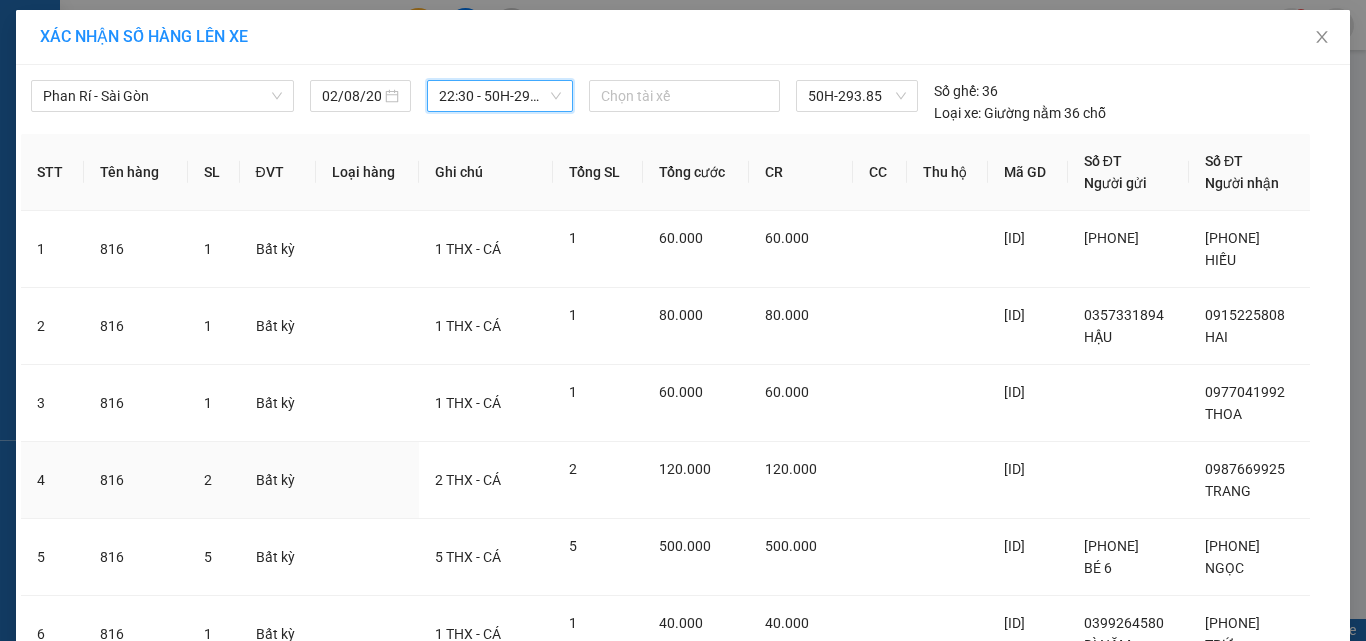 scroll, scrollTop: 409, scrollLeft: 0, axis: vertical 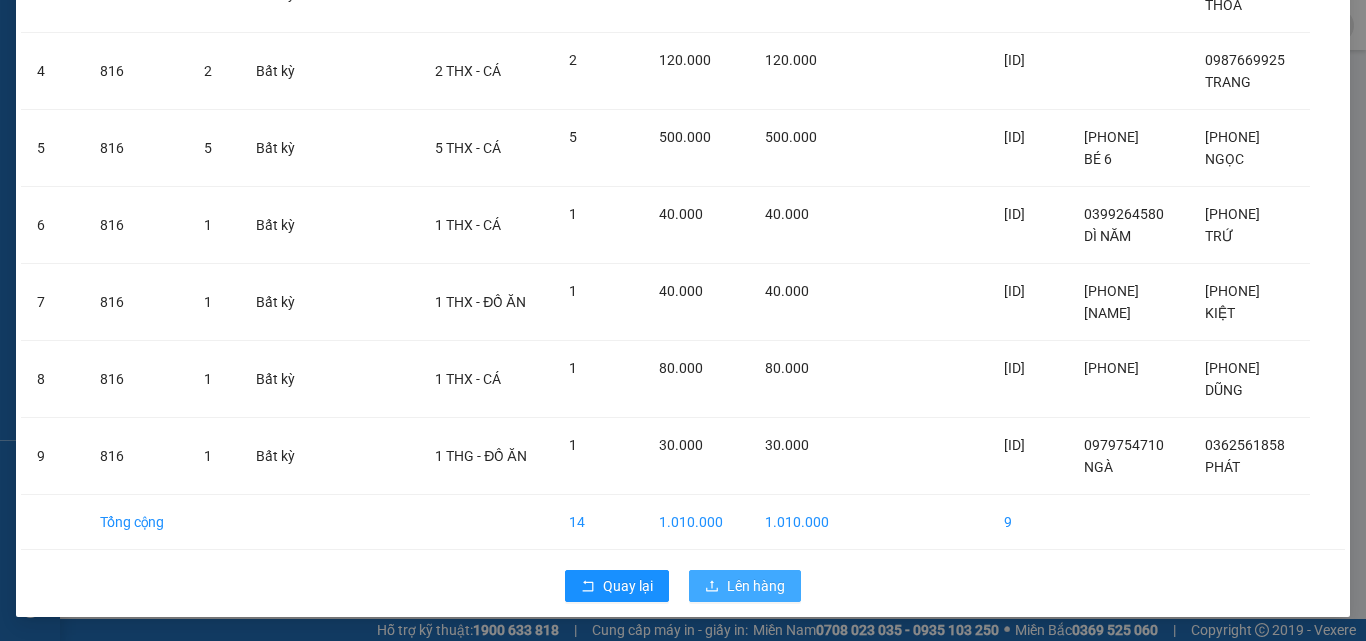 click on "Lên hàng" at bounding box center (756, 586) 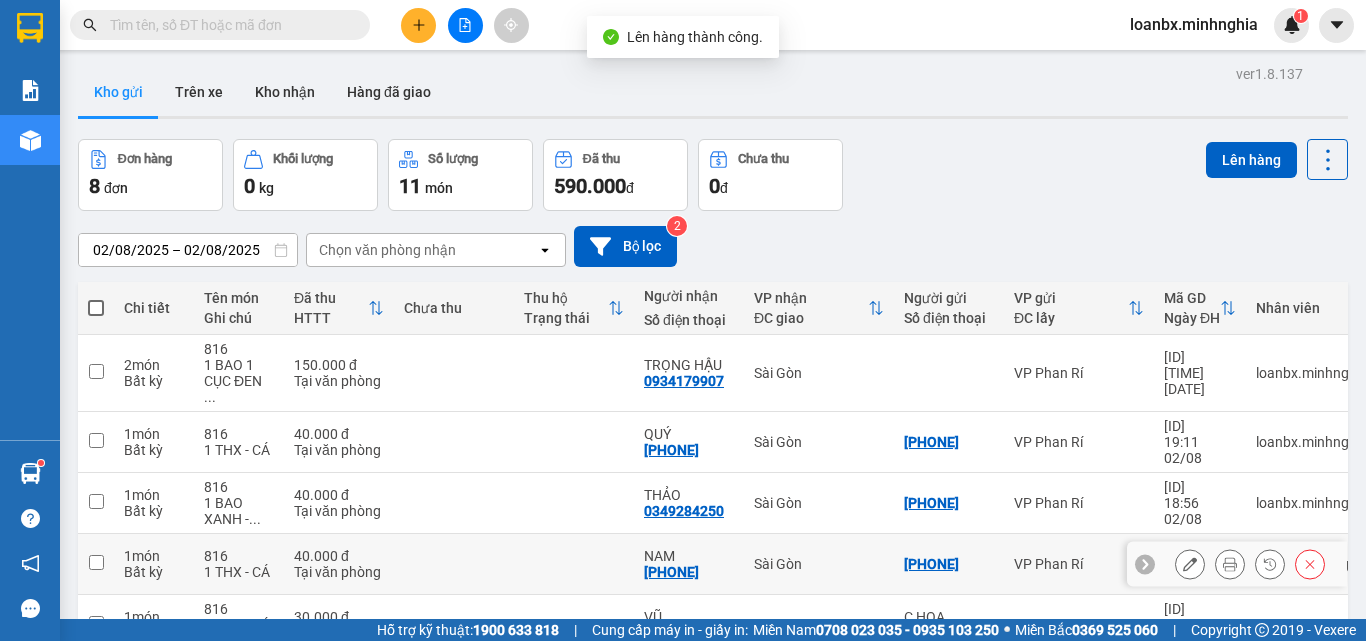 scroll, scrollTop: 214, scrollLeft: 0, axis: vertical 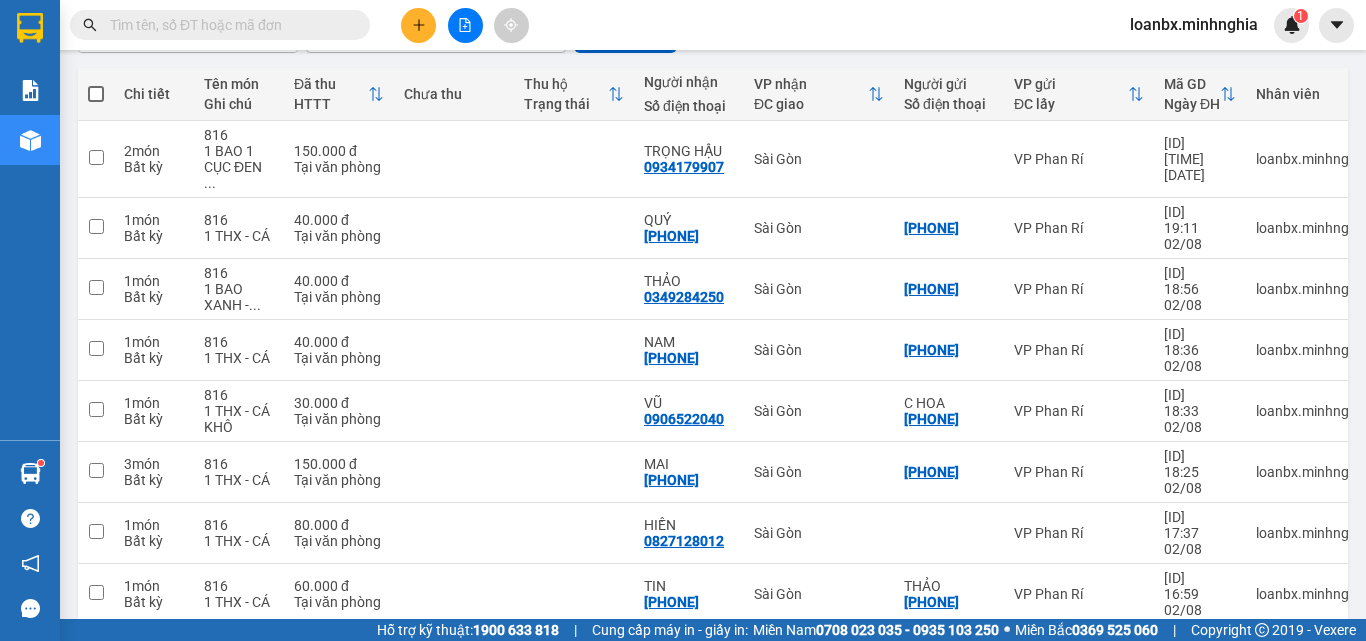 click at bounding box center [96, 94] 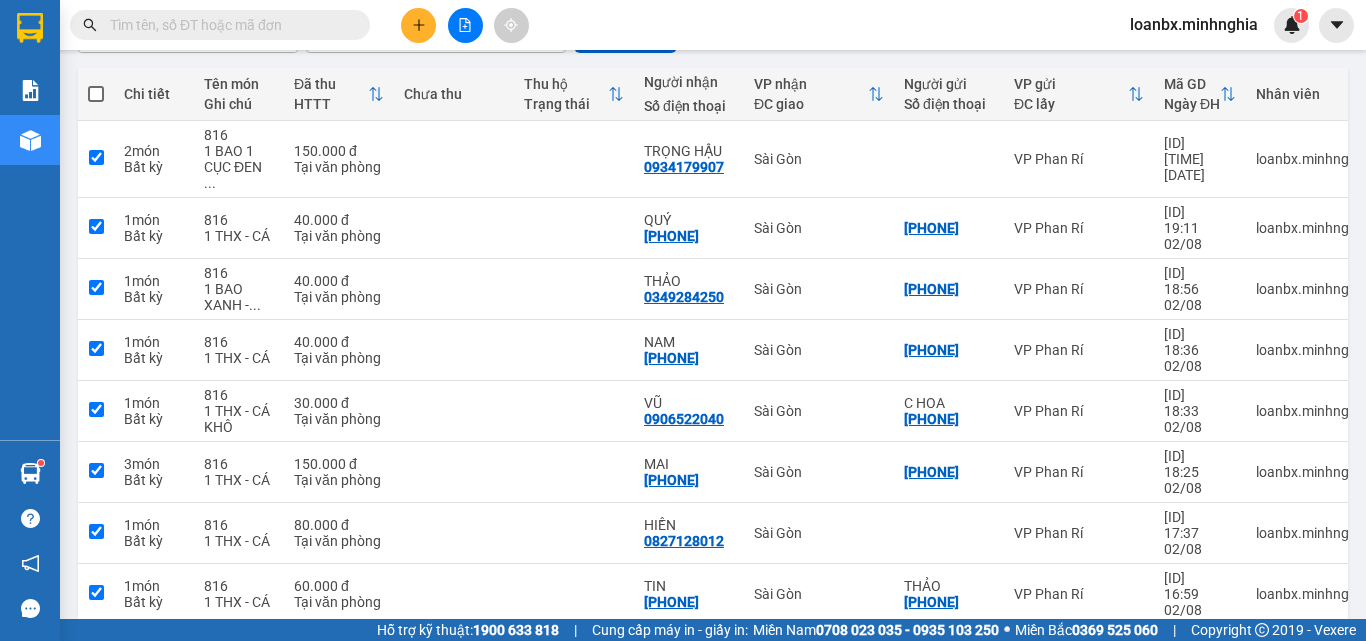 checkbox on "true" 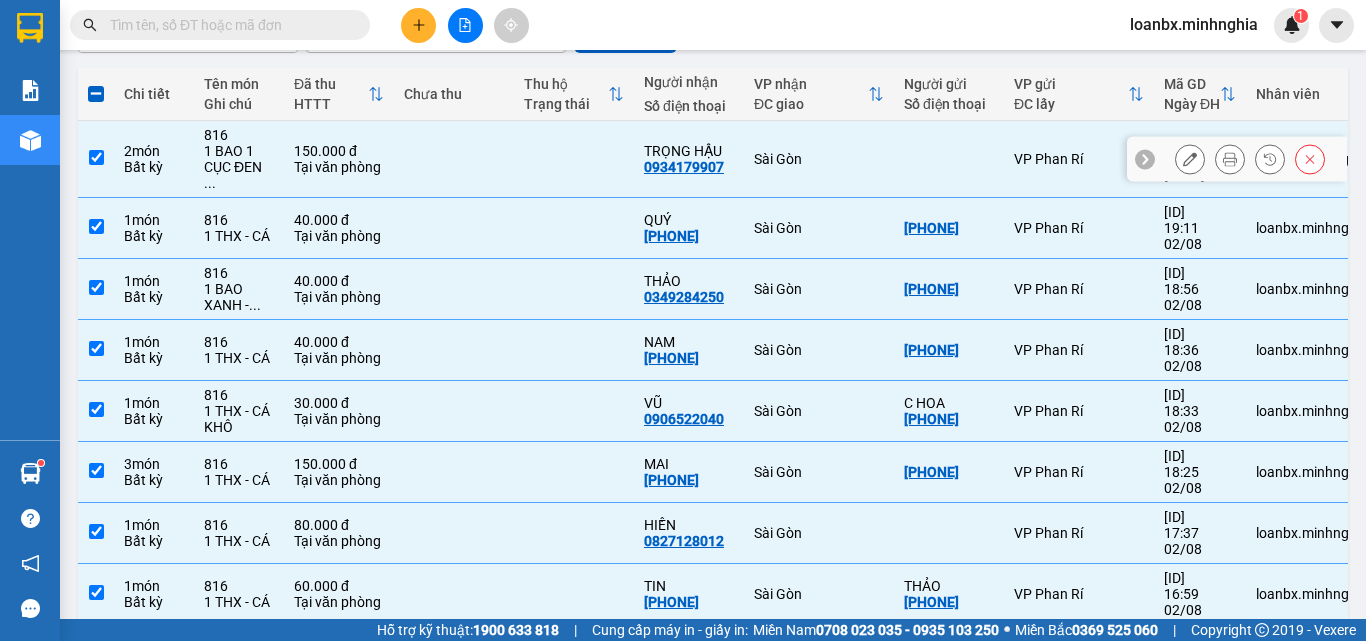 click on "2  món Bất kỳ" at bounding box center [154, 159] 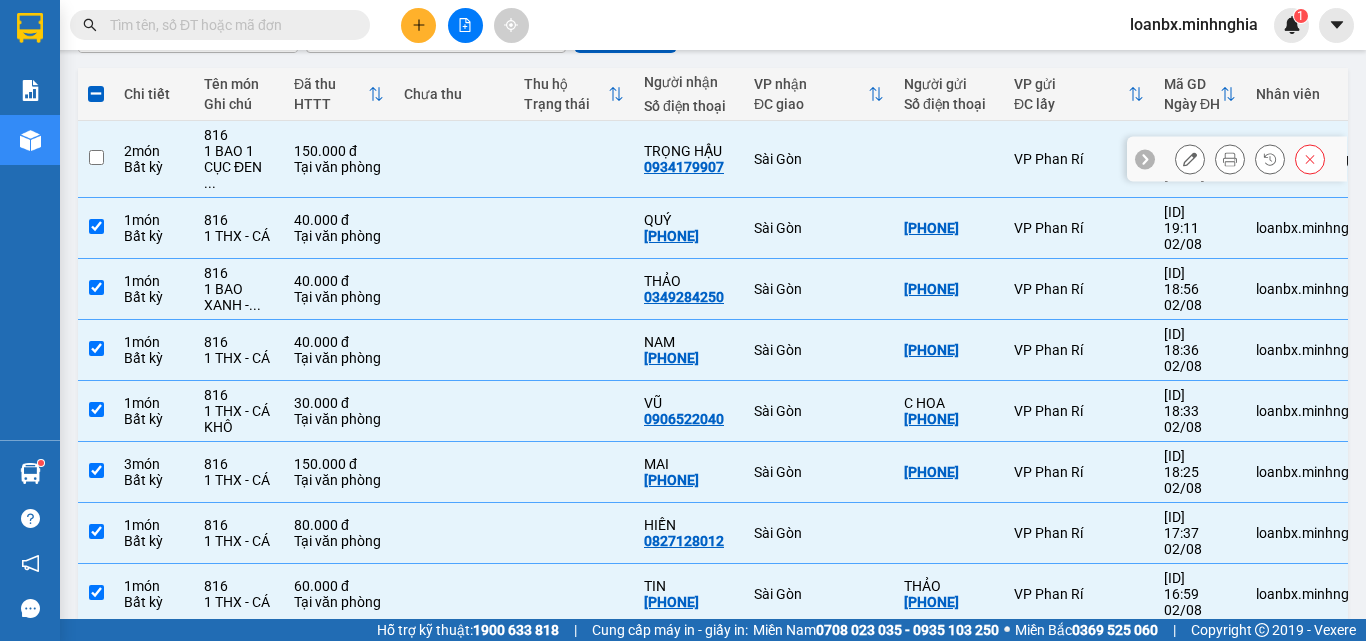checkbox on "false" 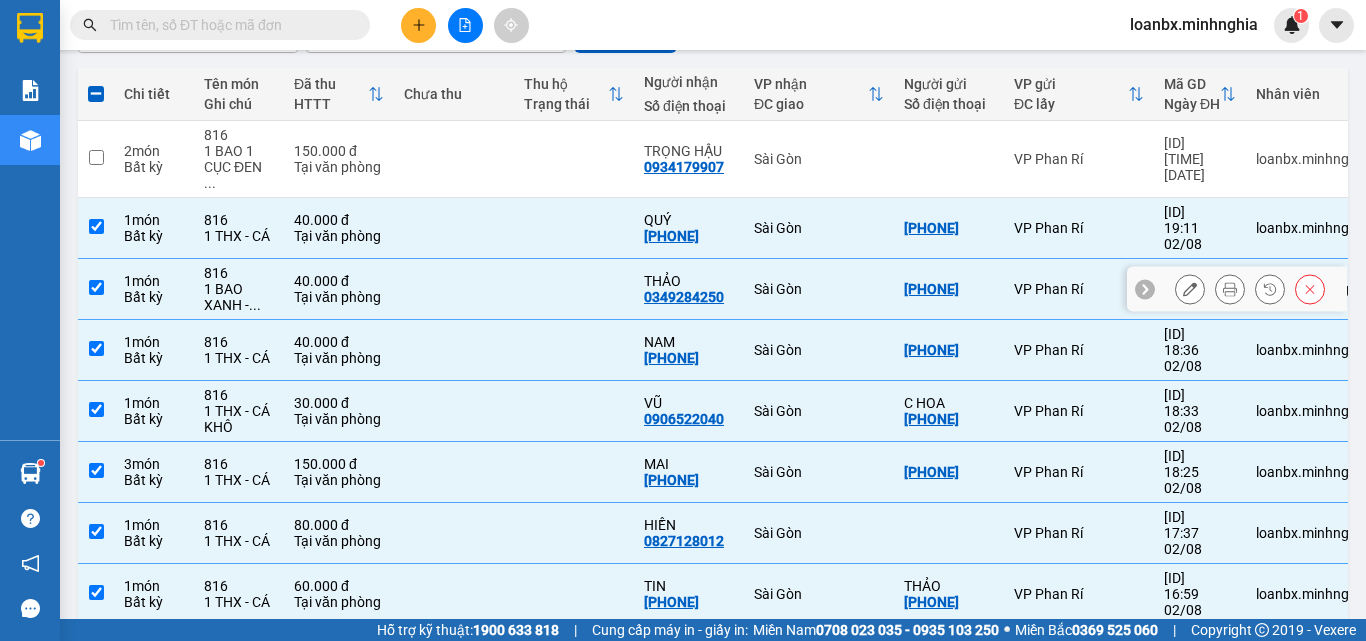 click on "816 1 BAO XANH - ..." at bounding box center (239, 289) 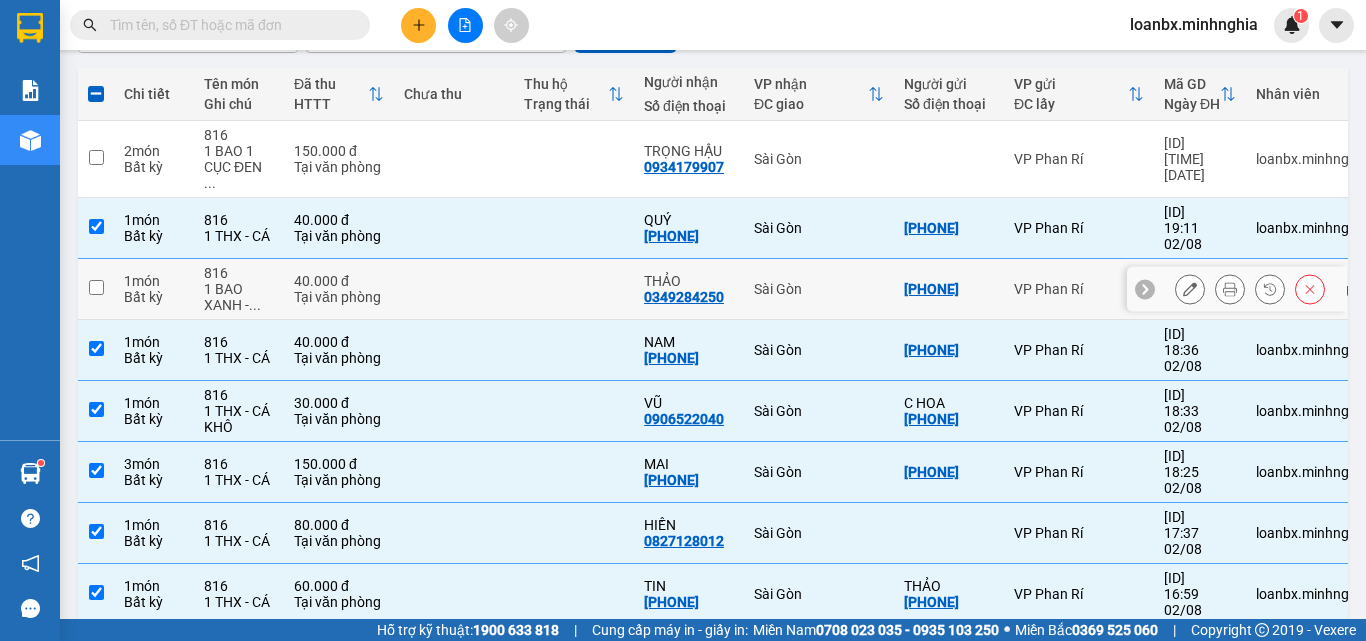 click on "816 1 BAO XANH - ..." at bounding box center (239, 289) 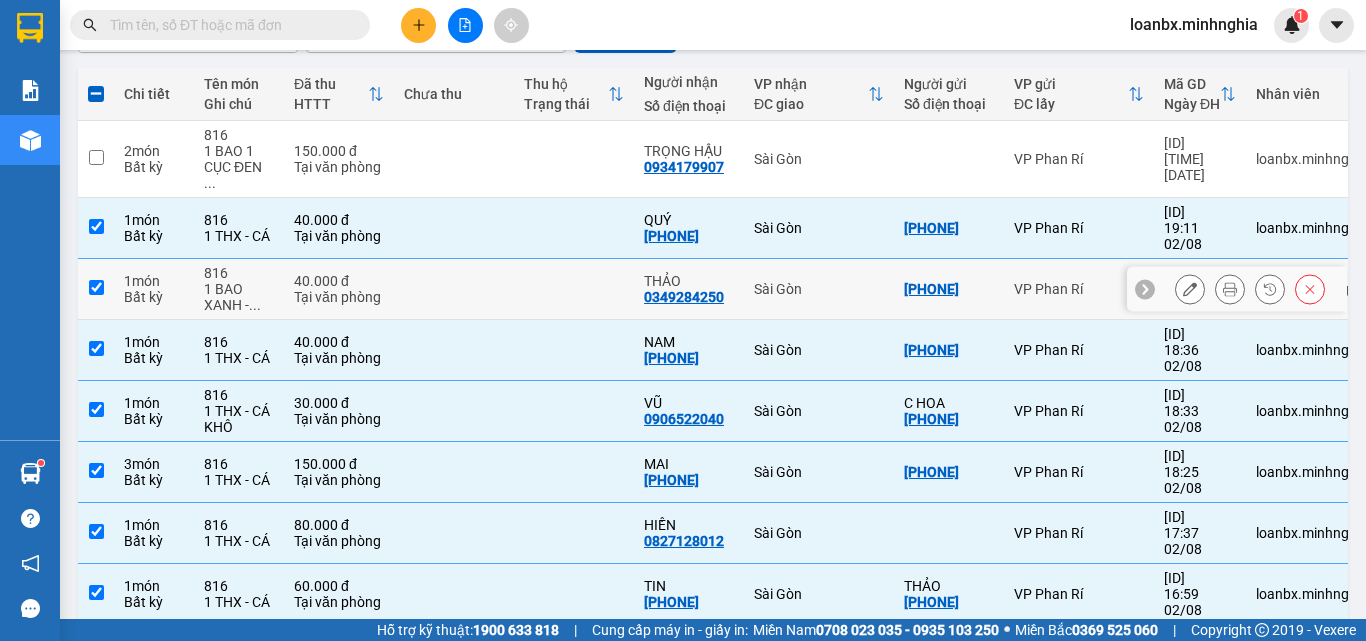 checkbox on "true" 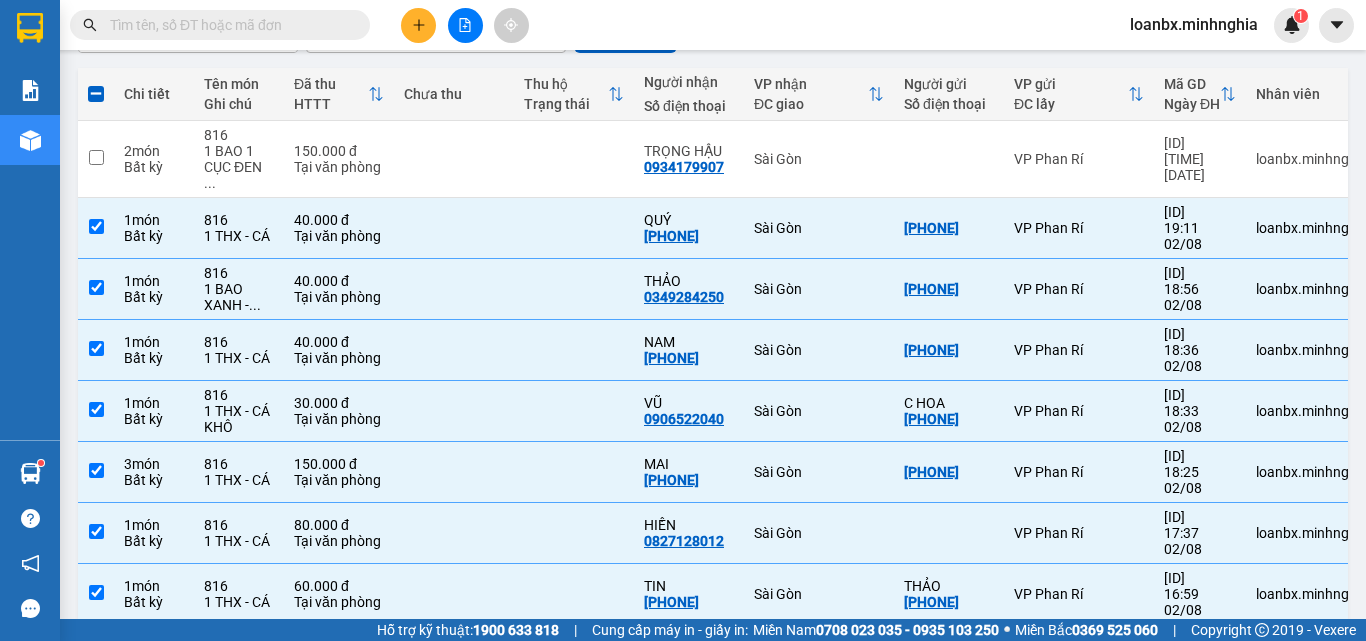 scroll, scrollTop: 0, scrollLeft: 0, axis: both 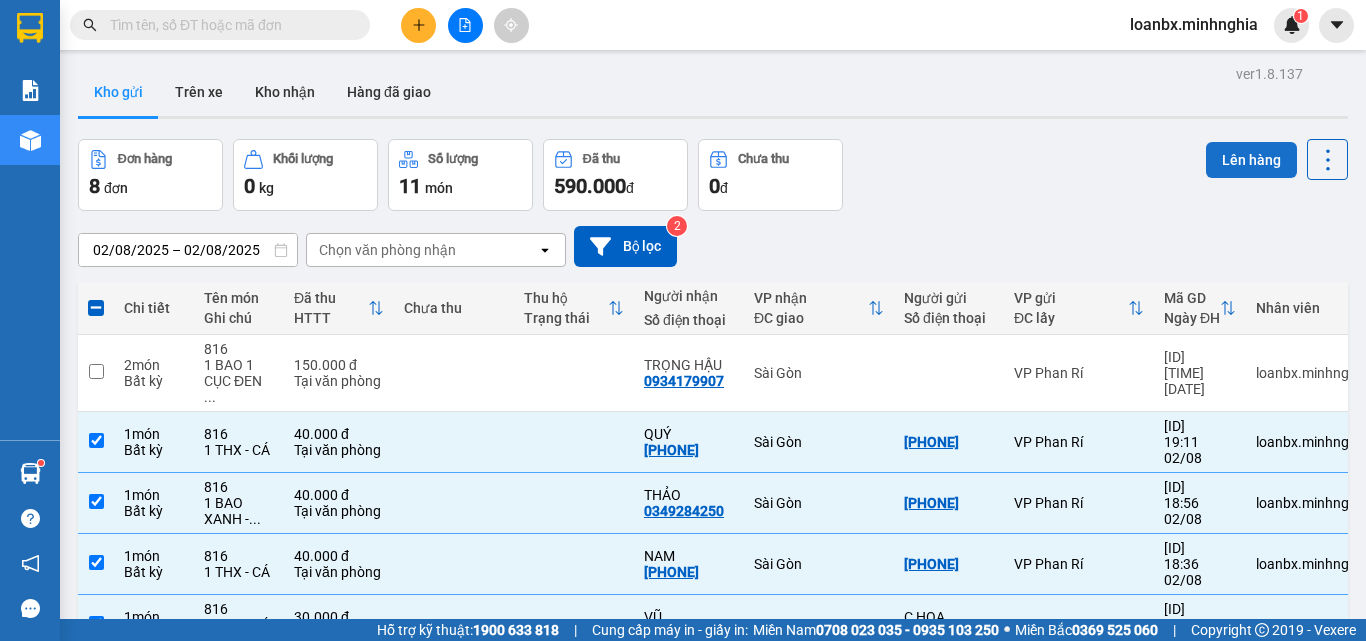 click on "Lên hàng" at bounding box center [1251, 160] 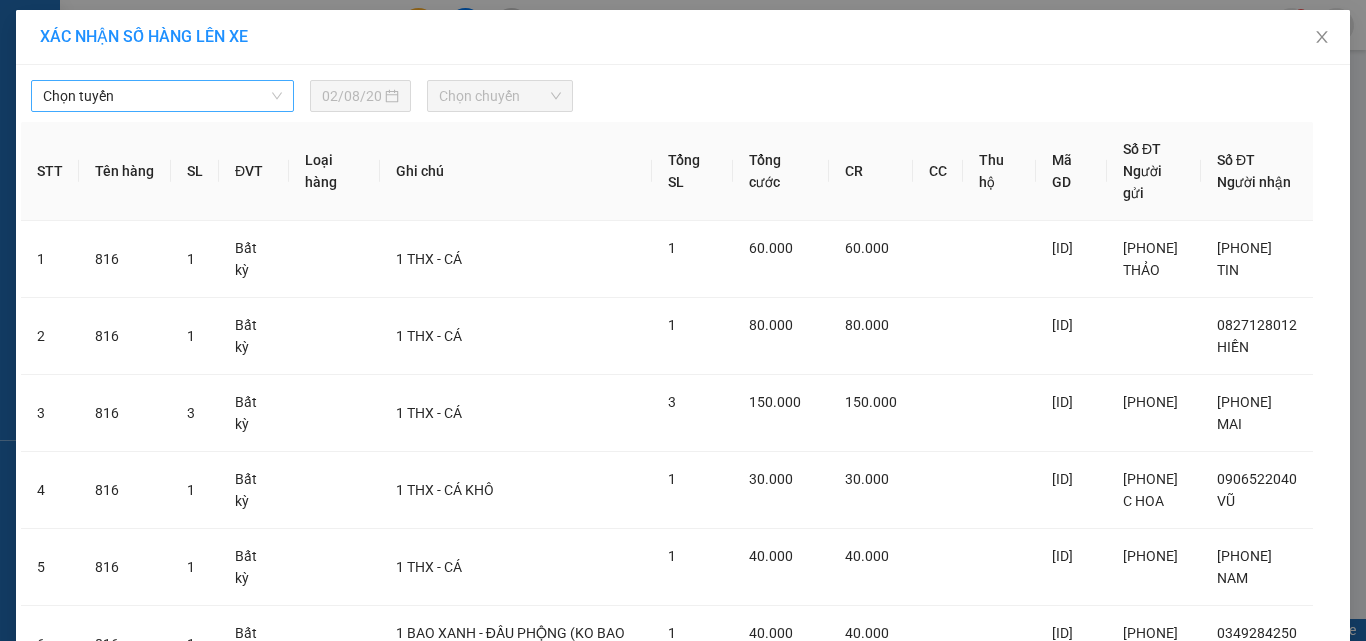 click on "Chọn tuyến" at bounding box center (162, 96) 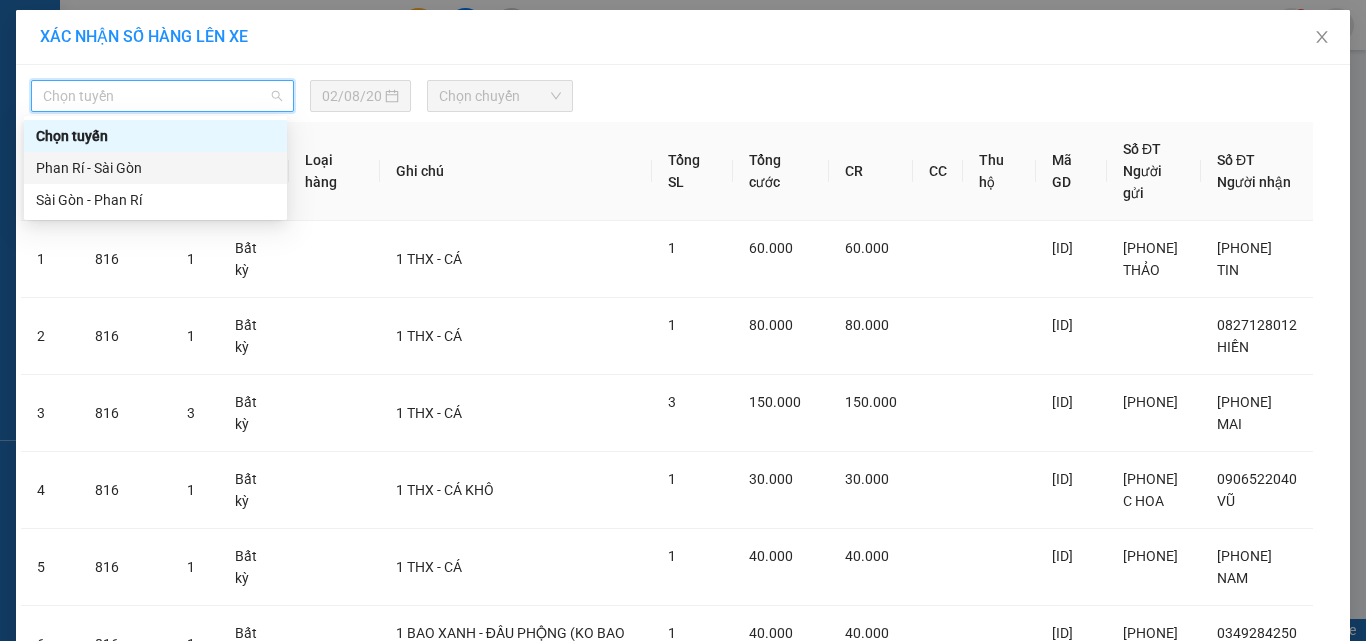 click on "Phan Rí - Sài Gòn" at bounding box center (155, 168) 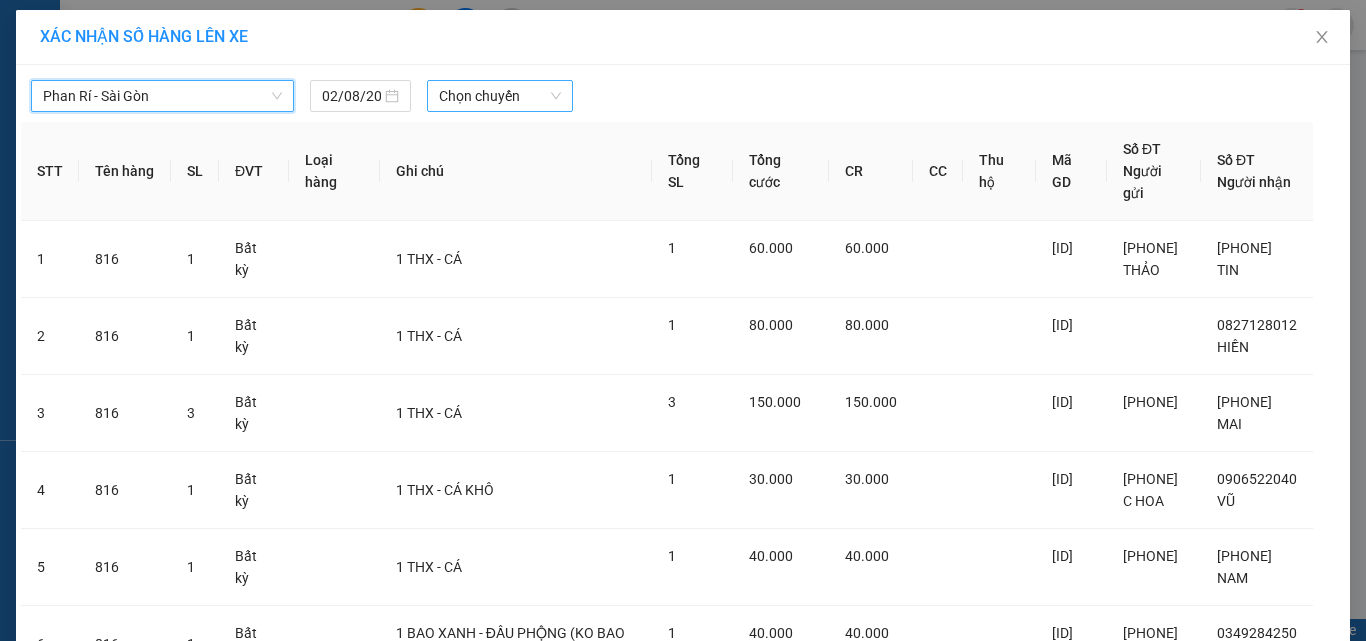 click on "Chọn chuyến" at bounding box center (500, 96) 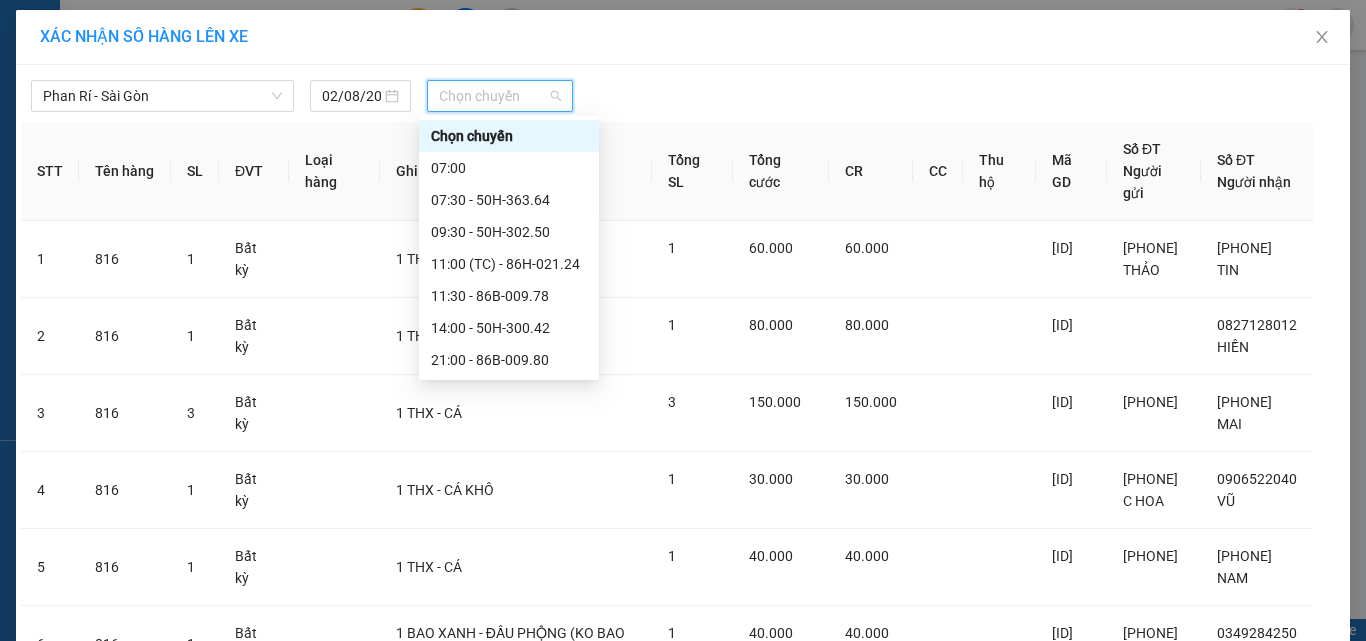 scroll, scrollTop: 192, scrollLeft: 0, axis: vertical 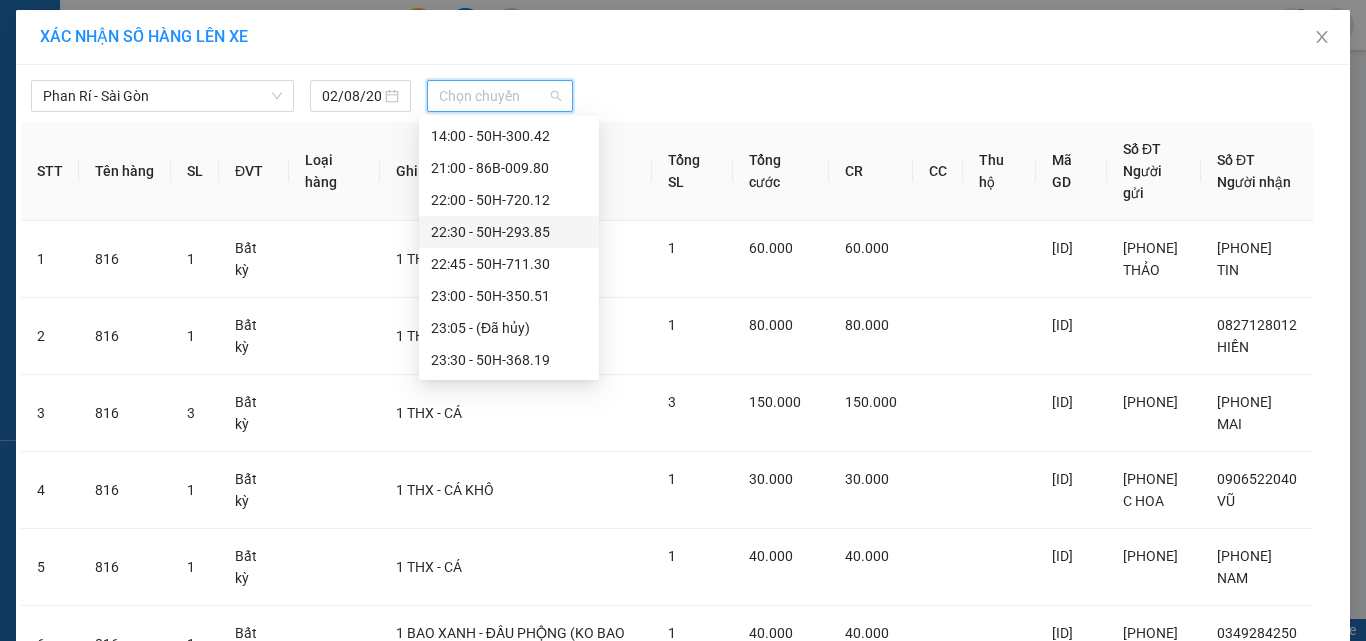 click on "[TIME]     - 50H-293.85" at bounding box center (509, 232) 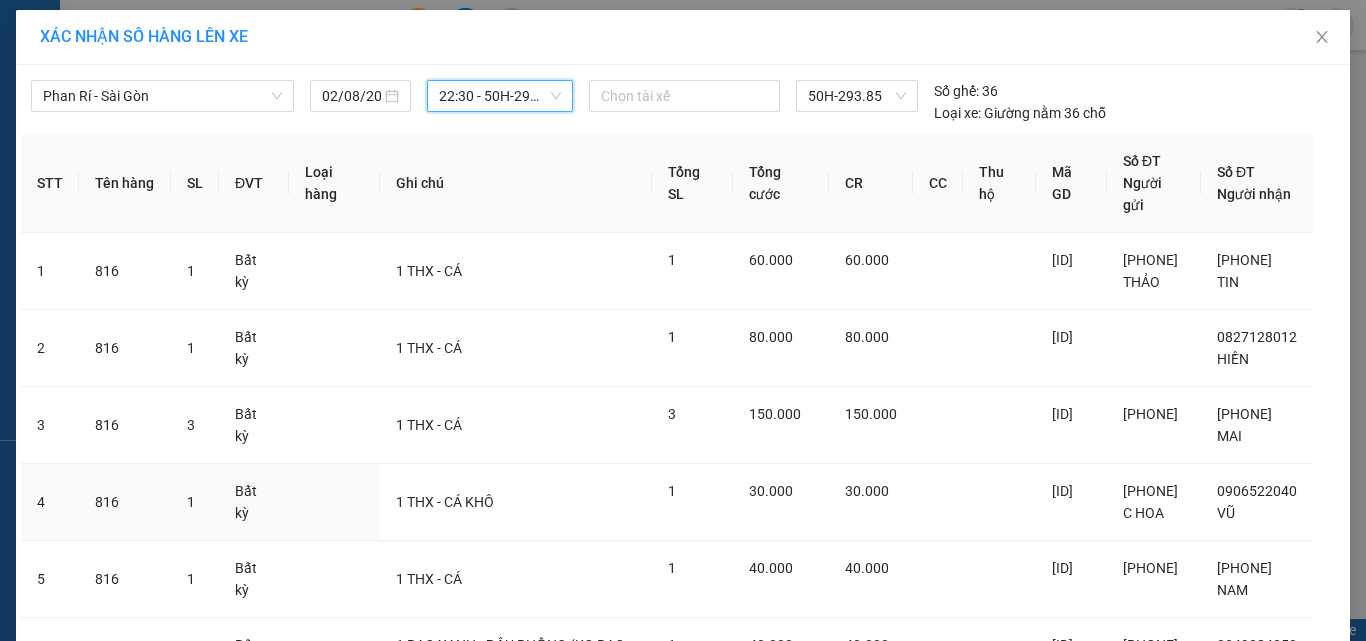 scroll, scrollTop: 299, scrollLeft: 0, axis: vertical 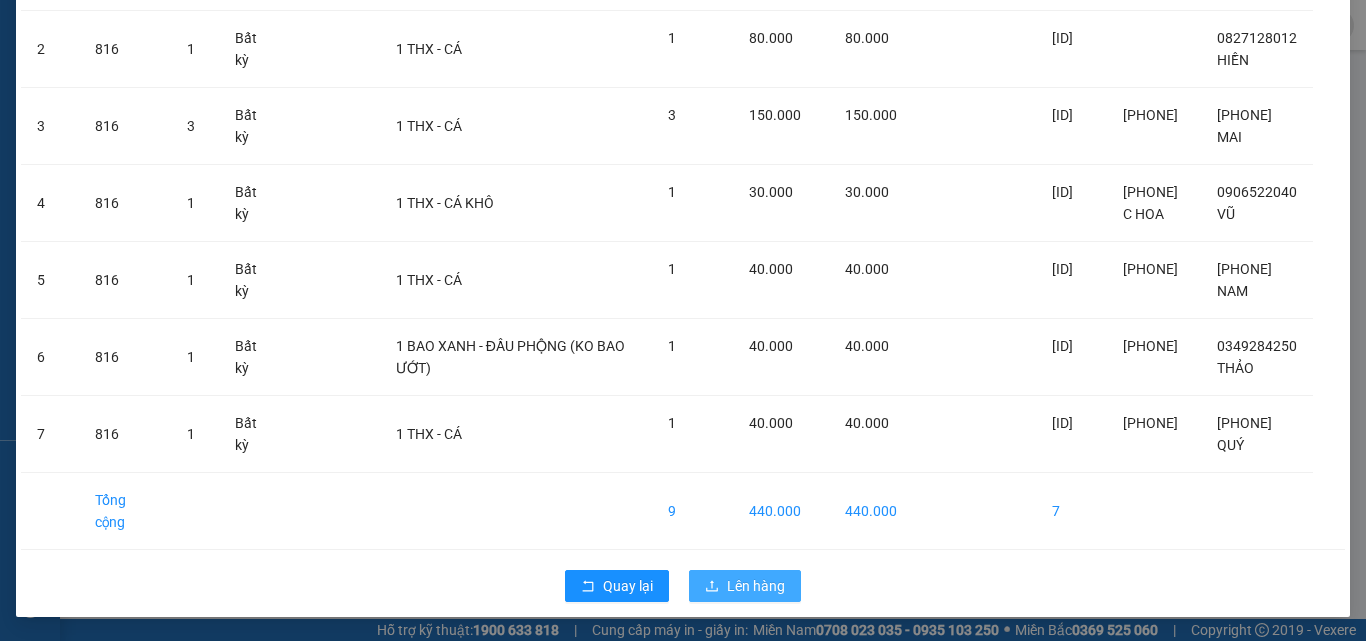 click on "Lên hàng" at bounding box center (756, 586) 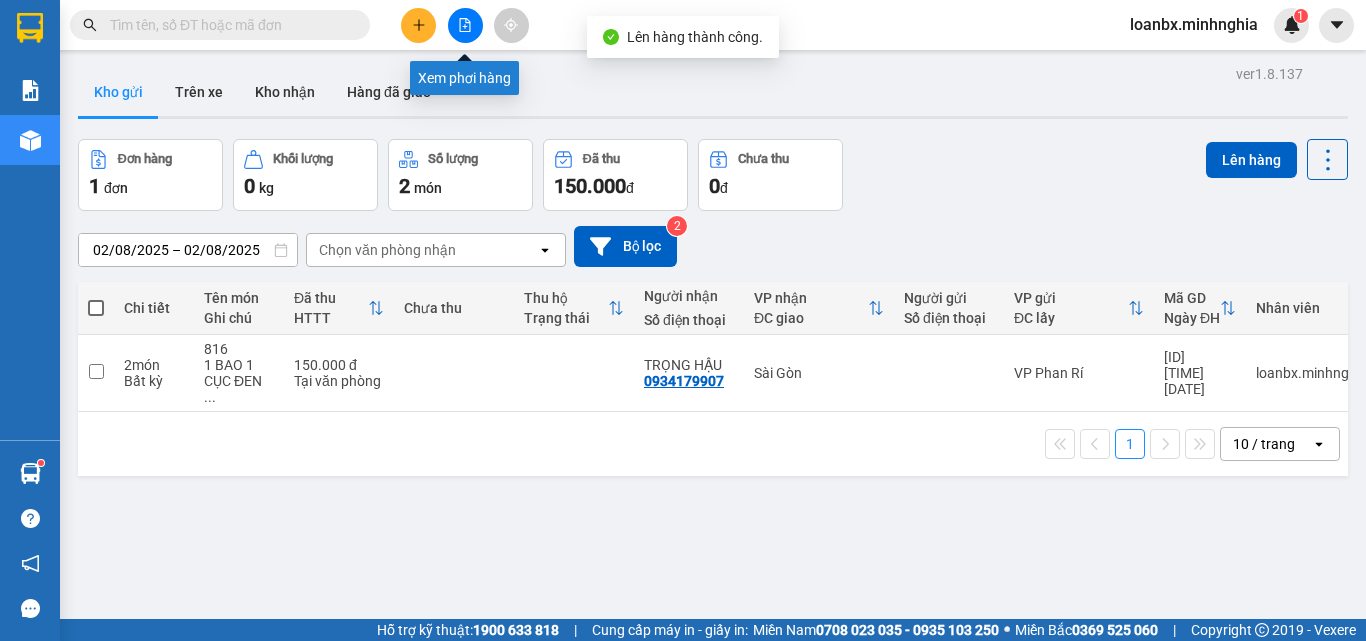 click 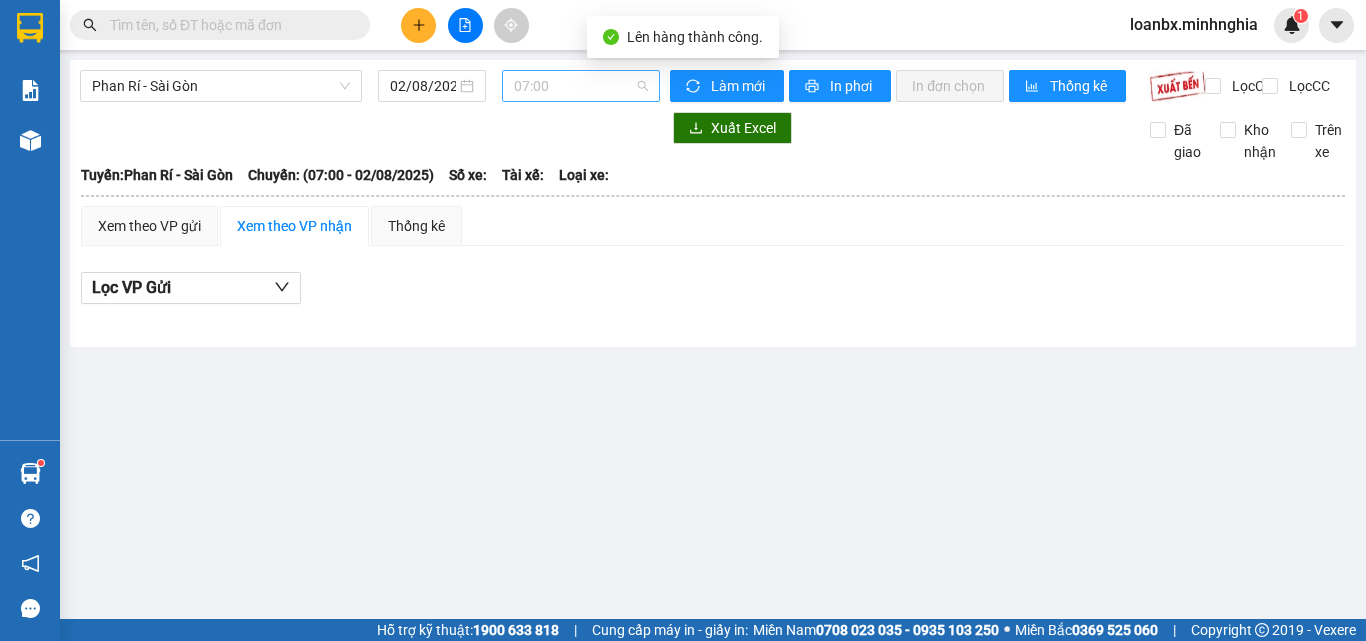 click on "07:00" at bounding box center (581, 86) 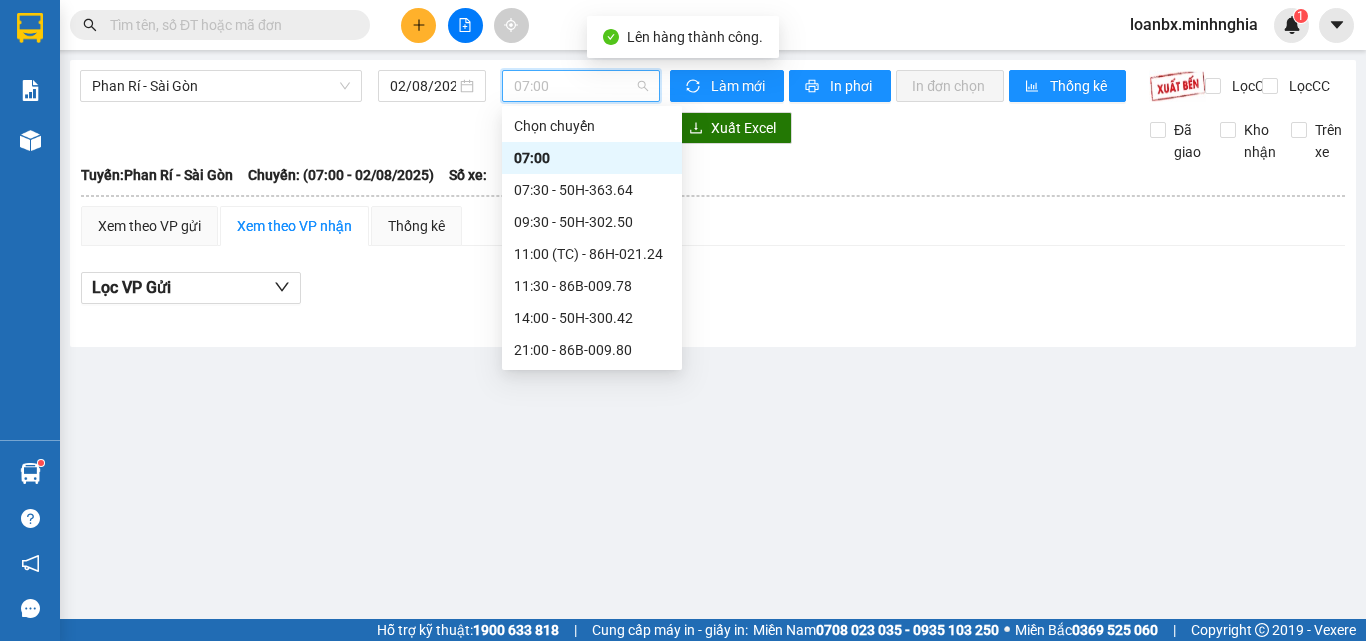 scroll, scrollTop: 192, scrollLeft: 0, axis: vertical 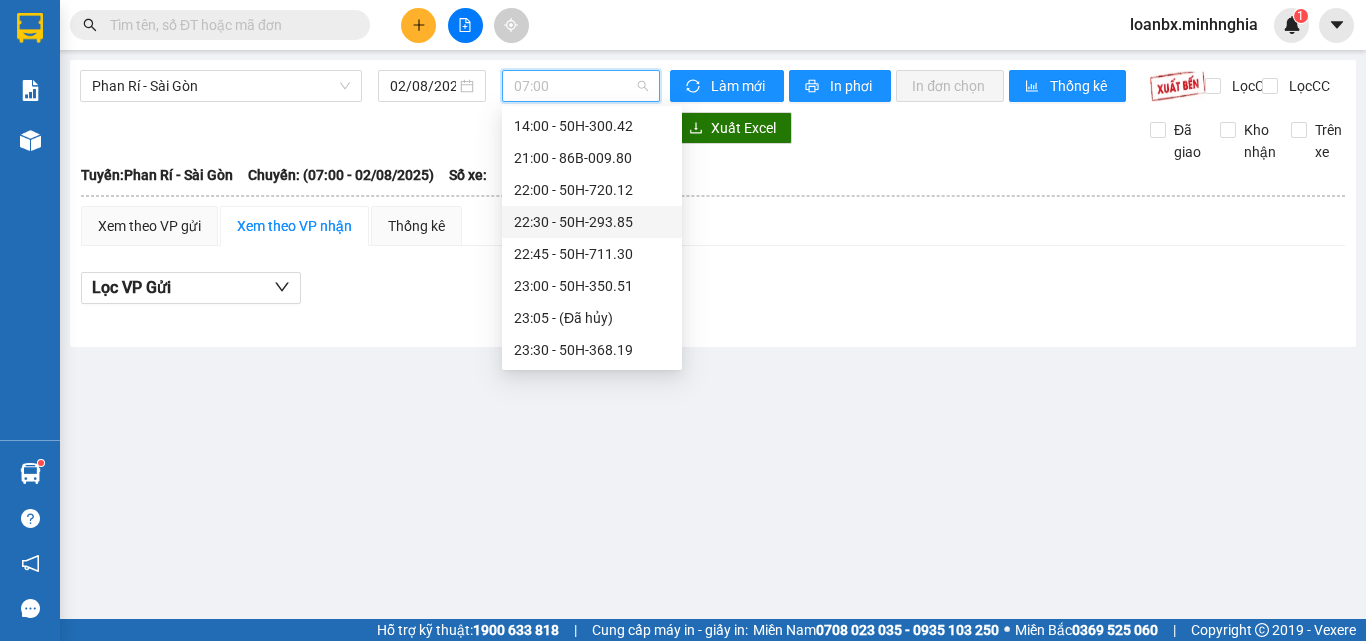 click on "[TIME]     - 50H-293.85" at bounding box center (592, 222) 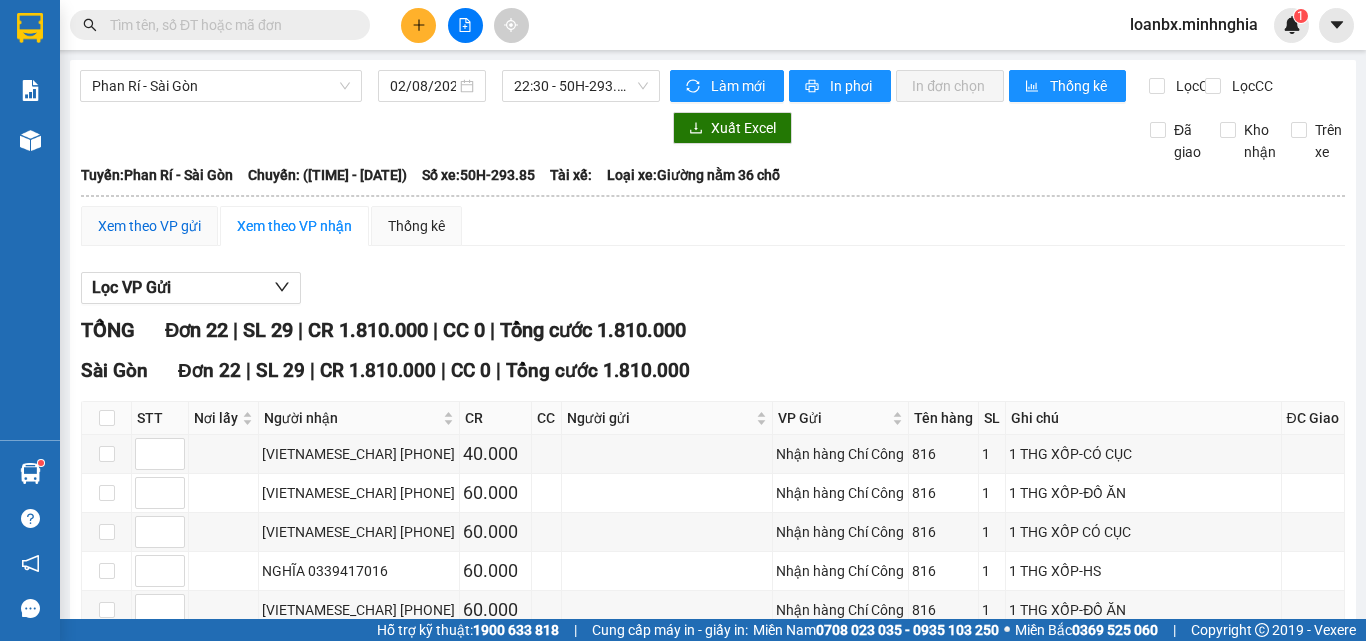 click on "Xem theo VP gửi" at bounding box center (149, 226) 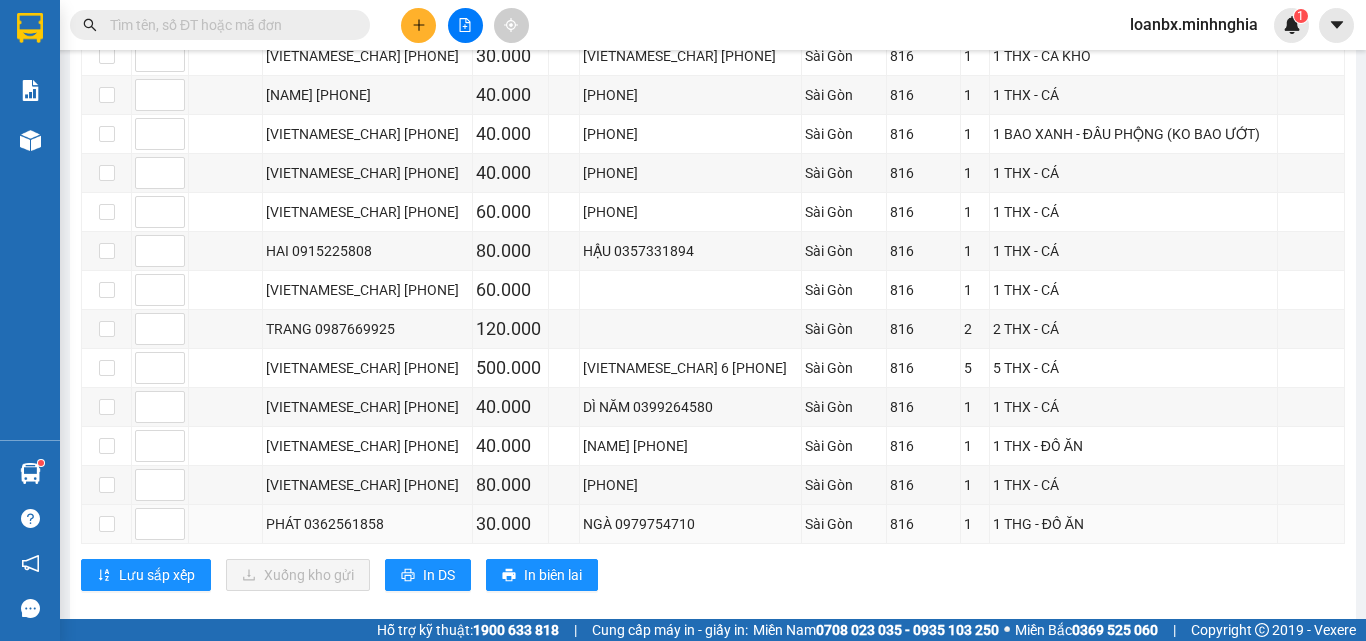 scroll, scrollTop: 945, scrollLeft: 0, axis: vertical 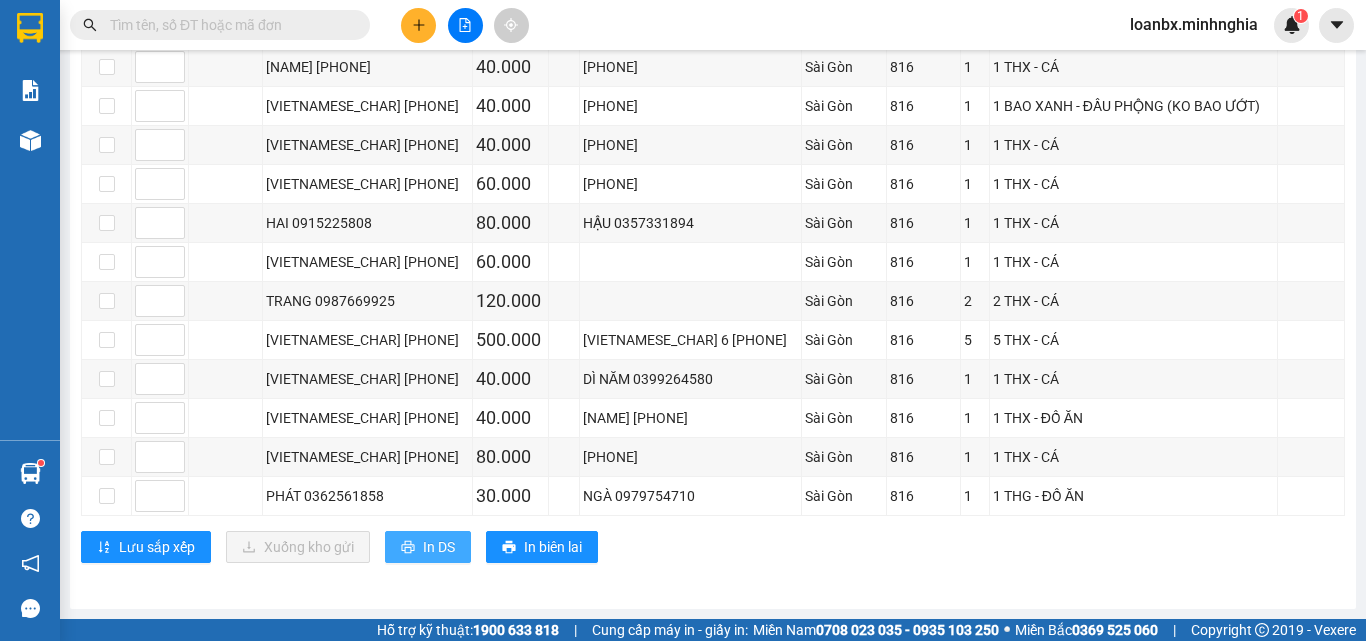 click on "In DS" at bounding box center (428, 547) 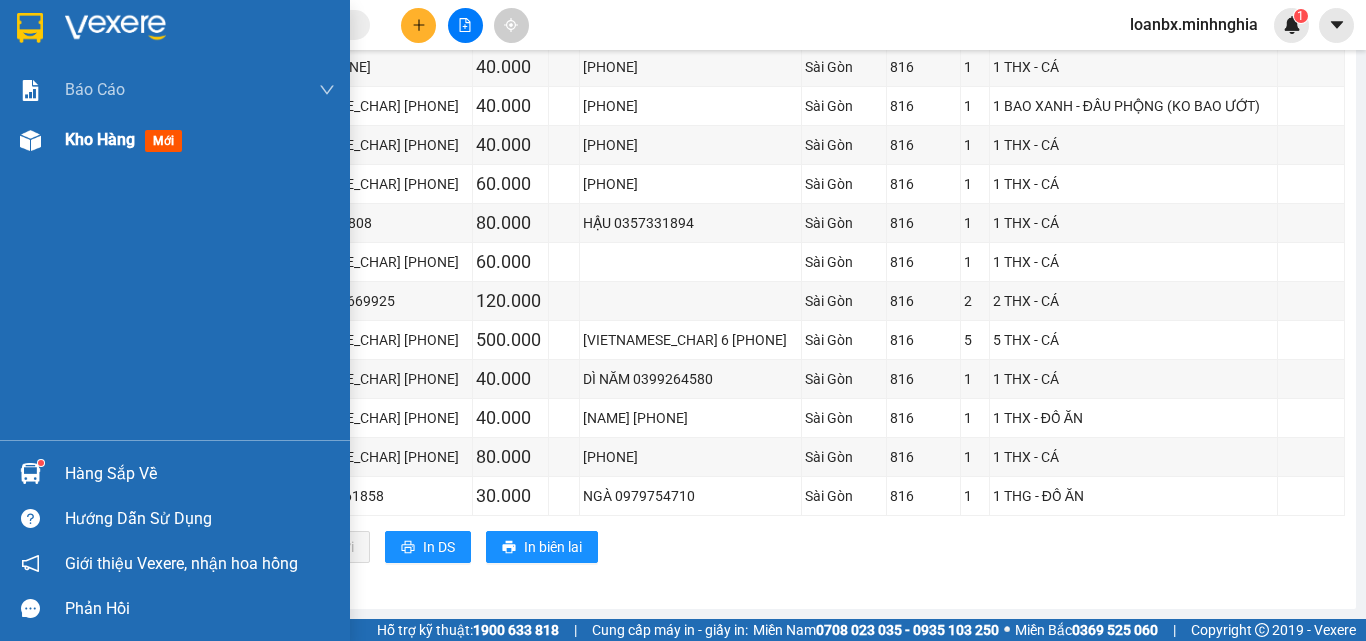 click on "Kho hàng mới" at bounding box center [127, 139] 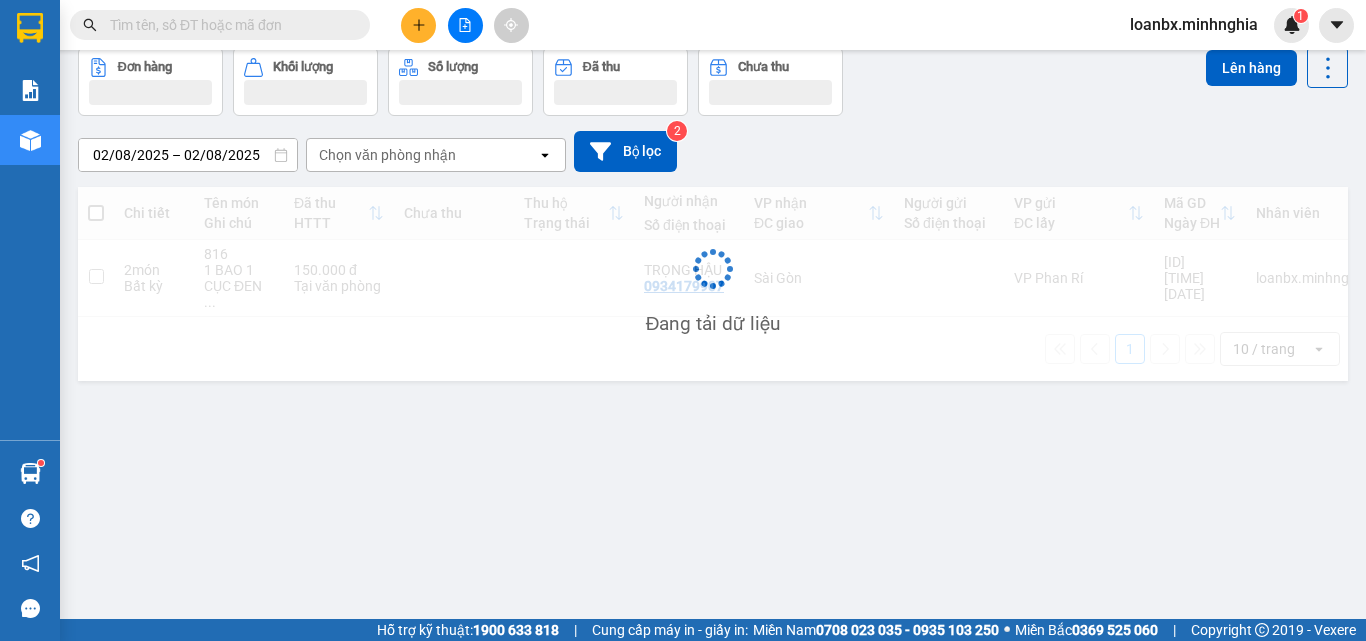 scroll, scrollTop: 92, scrollLeft: 0, axis: vertical 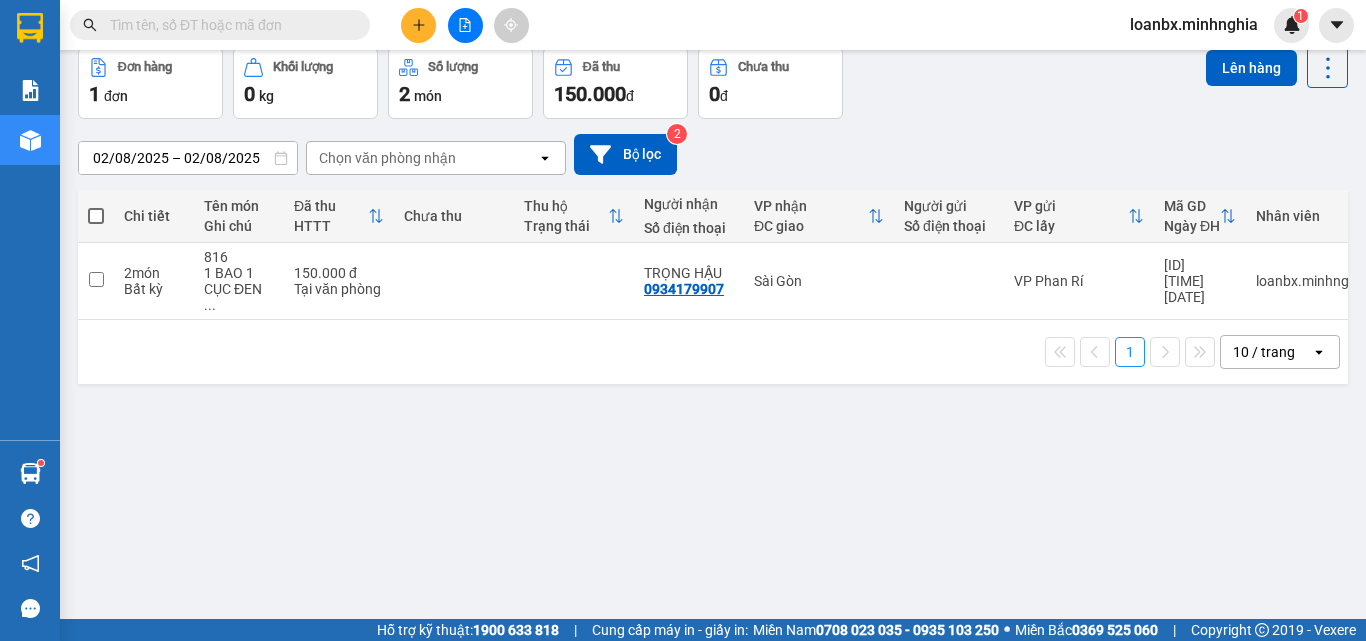 click at bounding box center [418, 25] 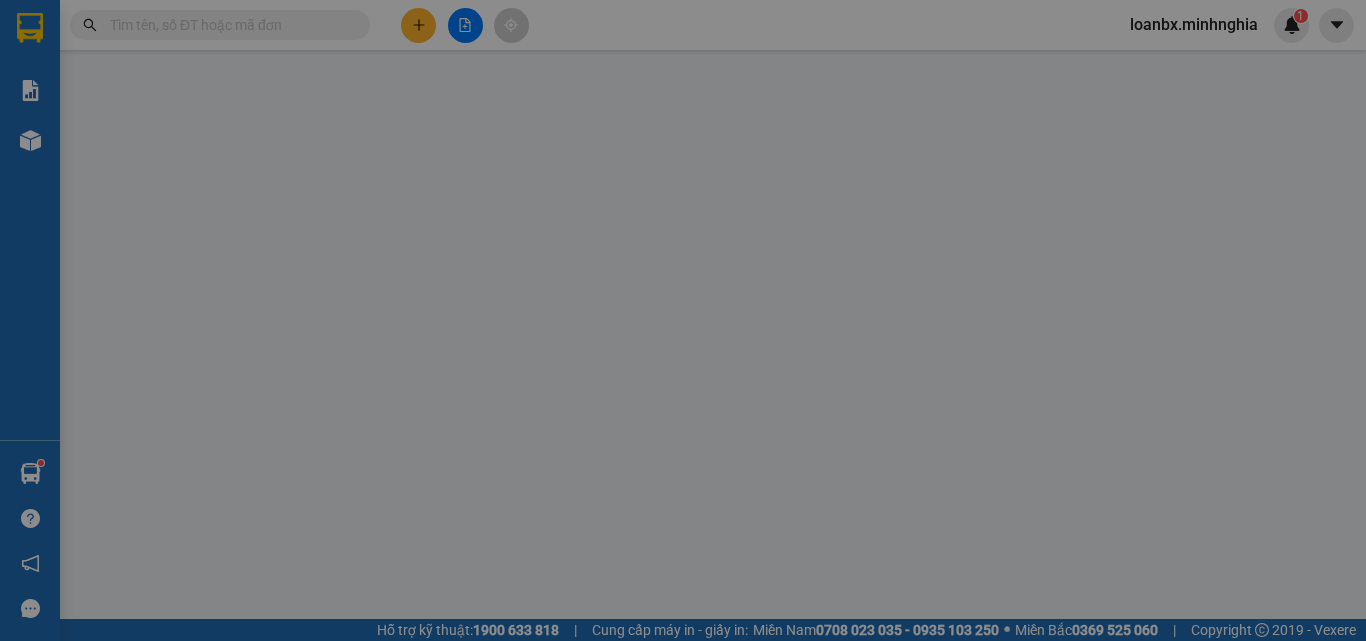 scroll, scrollTop: 0, scrollLeft: 0, axis: both 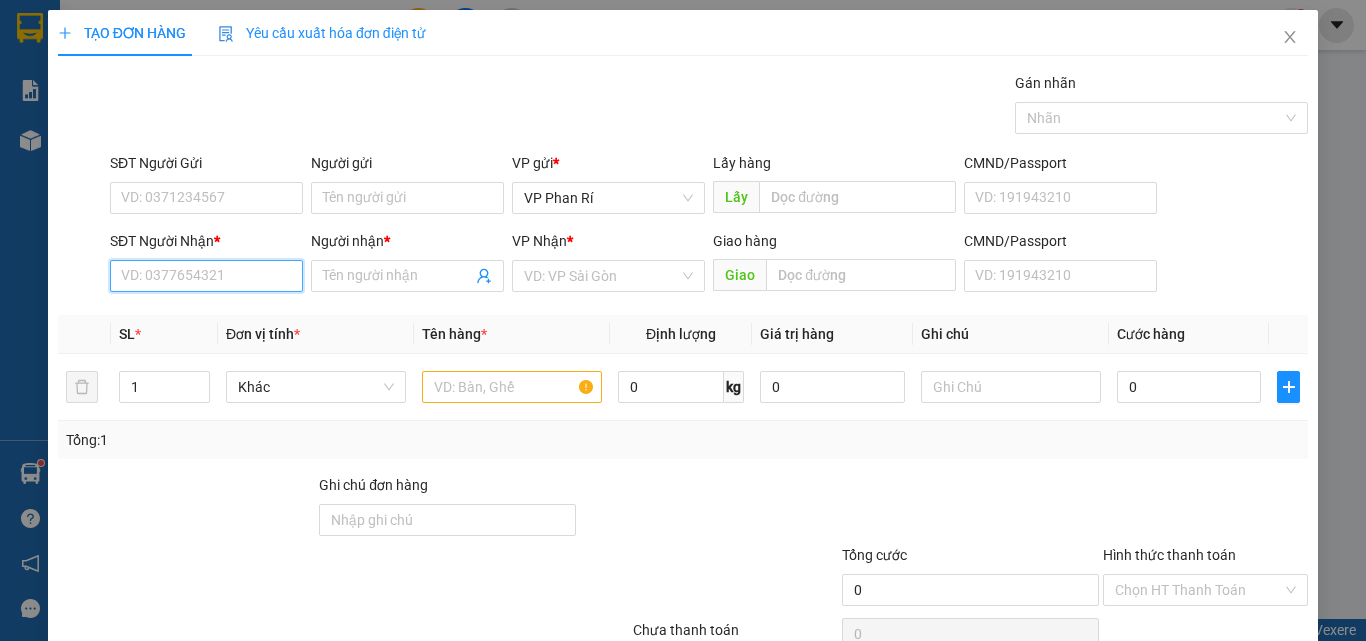 click on "SĐT Người Nhận  *" at bounding box center (206, 276) 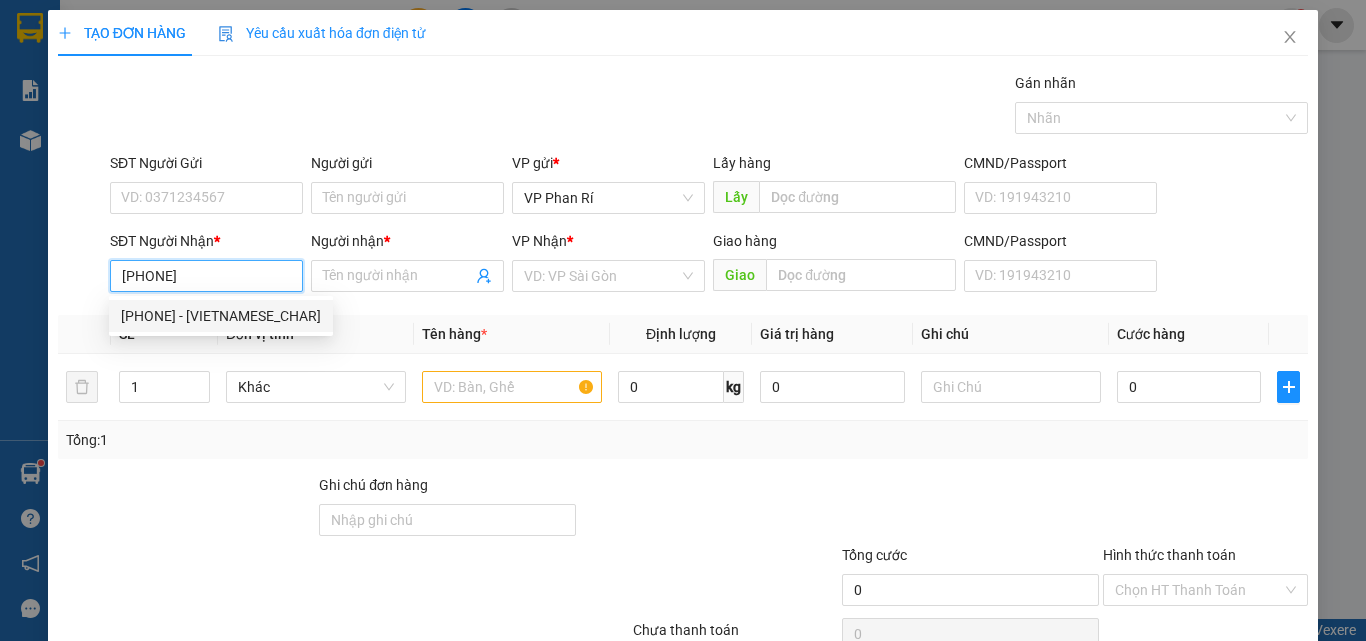 click on "[PHONE] - [VIETNAMESE_CHAR]" at bounding box center [221, 316] 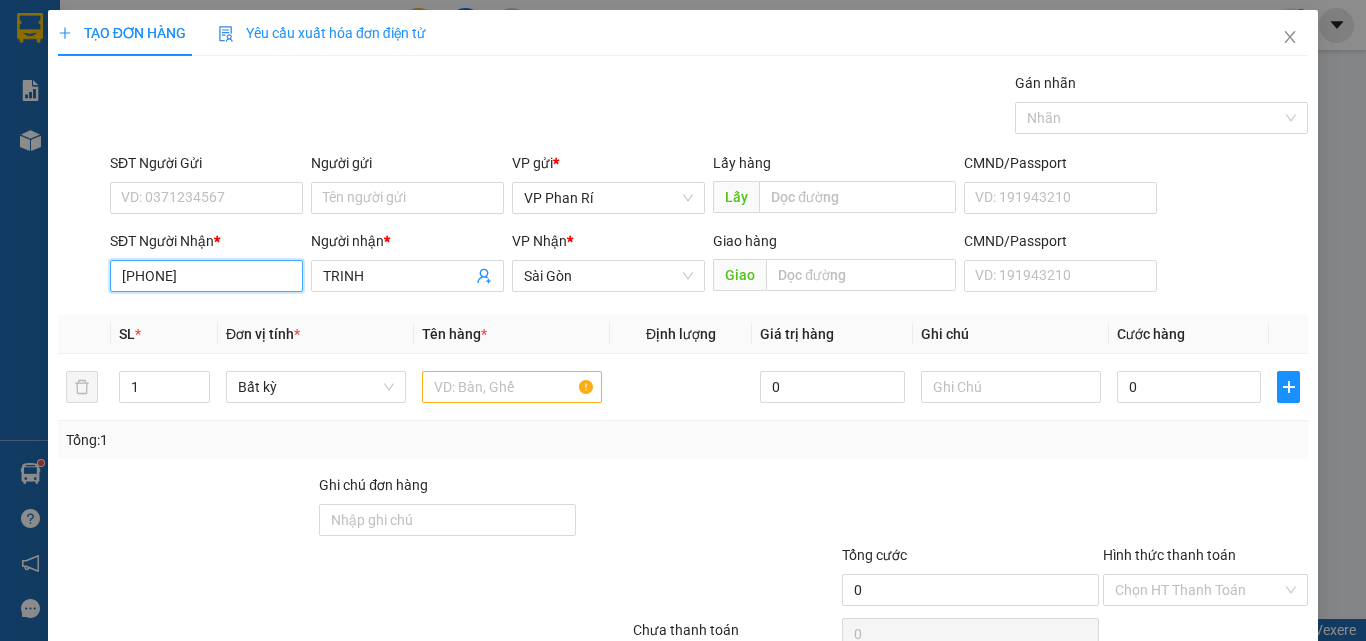 type on "[PHONE]" 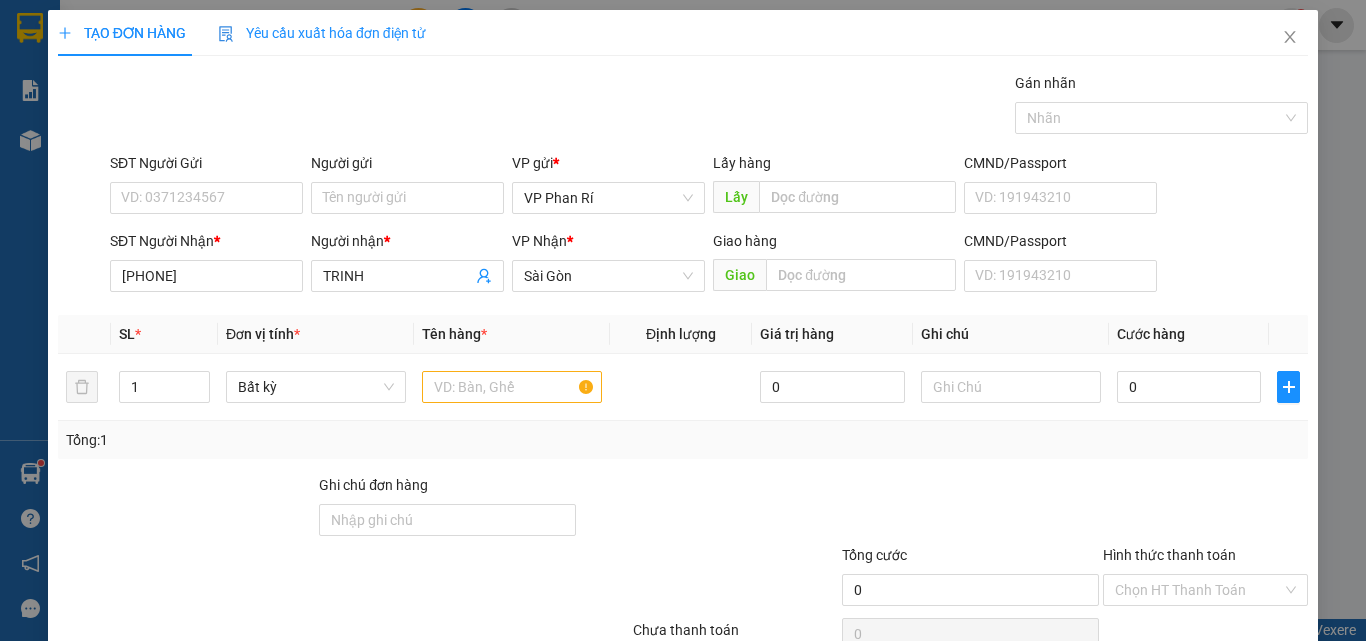 click on "SĐT Người Gửi" at bounding box center (206, 167) 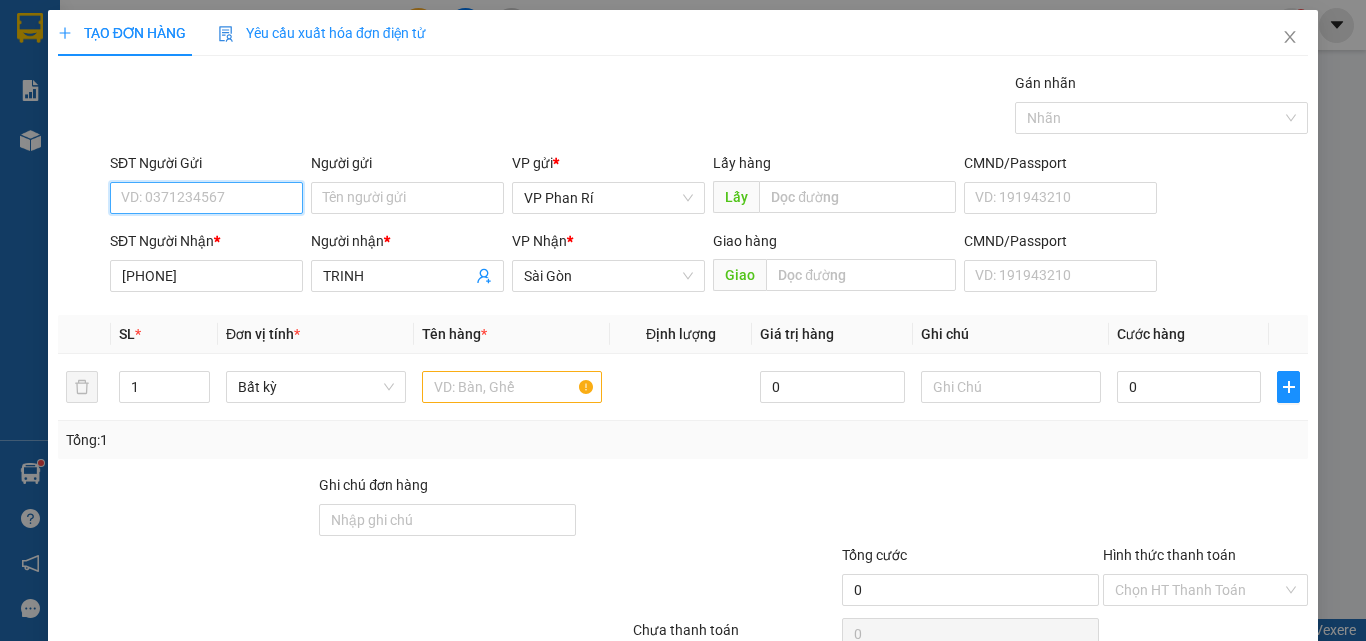 click on "SĐT Người Gửi" at bounding box center (206, 198) 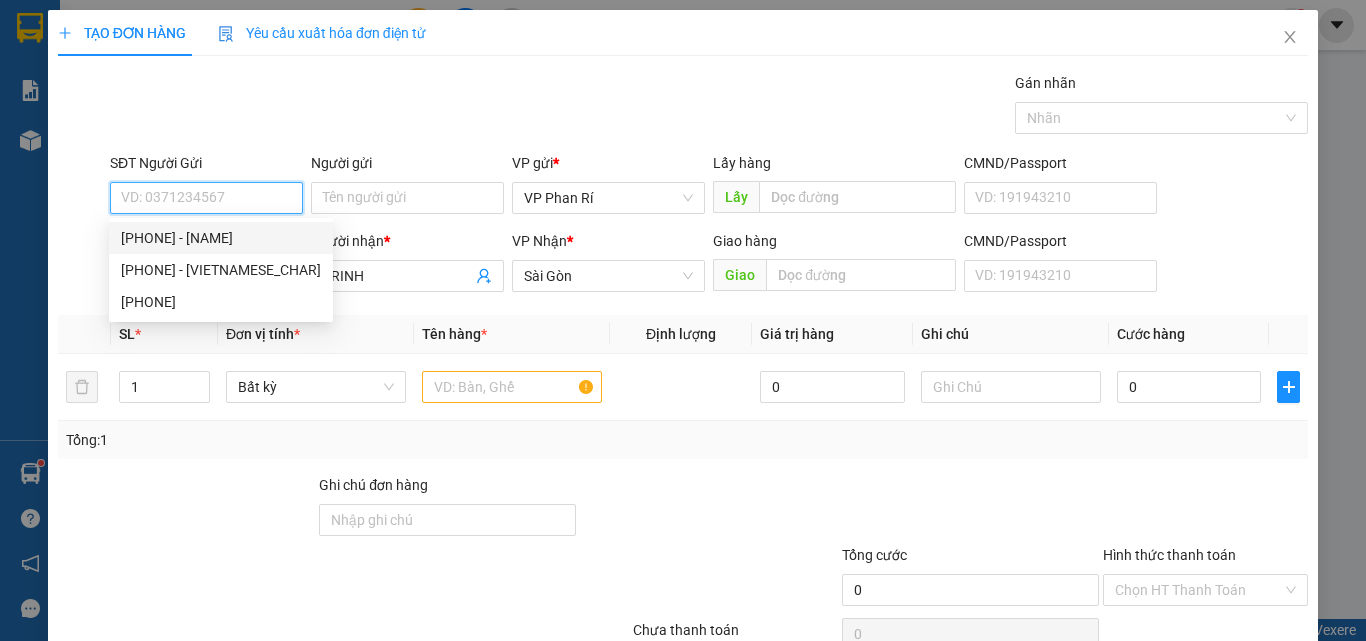 click on "[PHONE] - [NAME]" at bounding box center [221, 238] 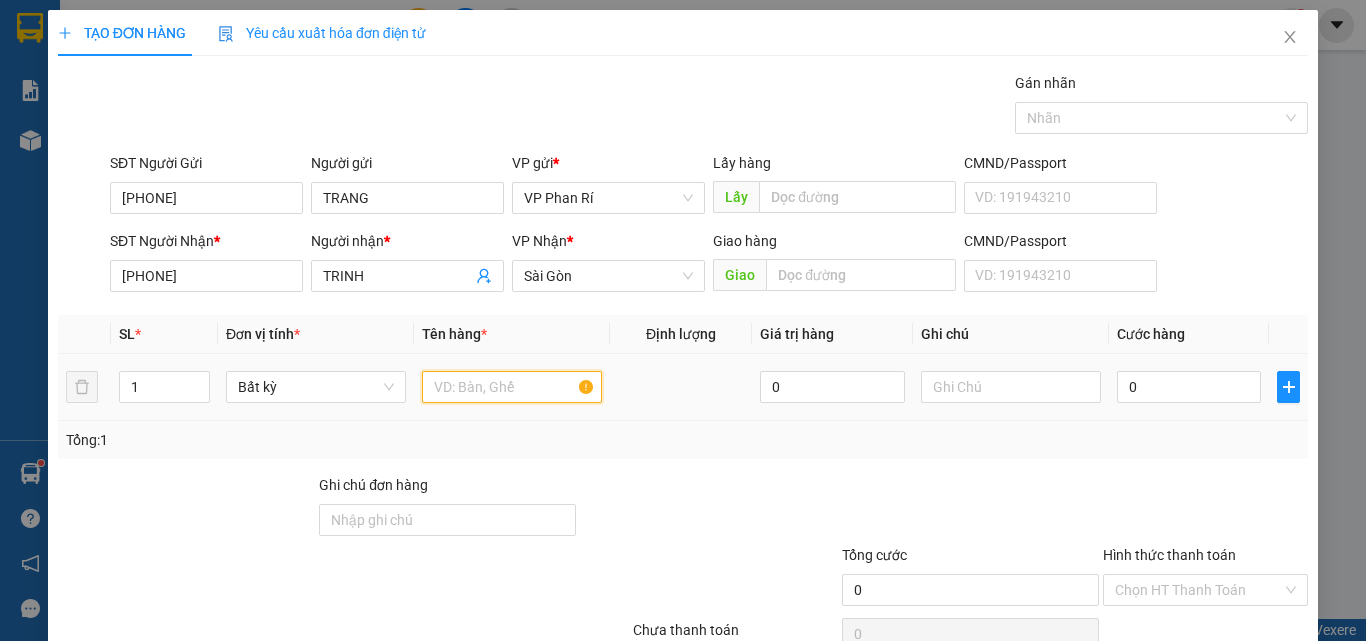 click at bounding box center (512, 387) 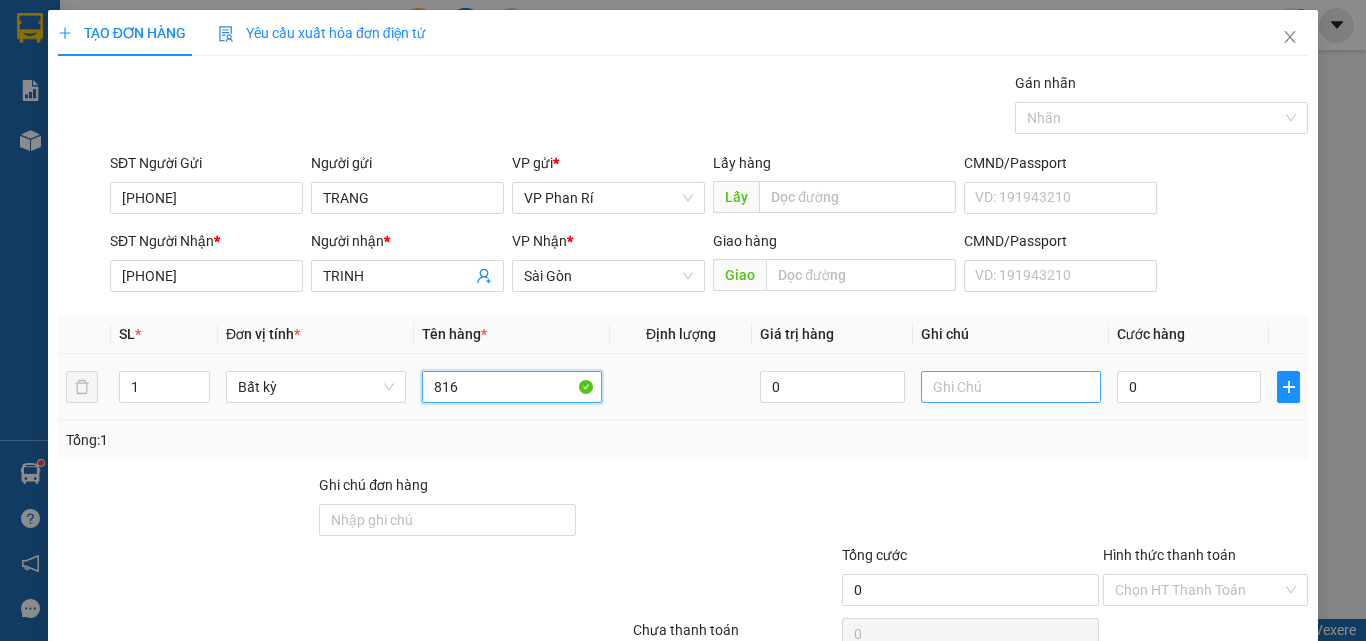 type on "816" 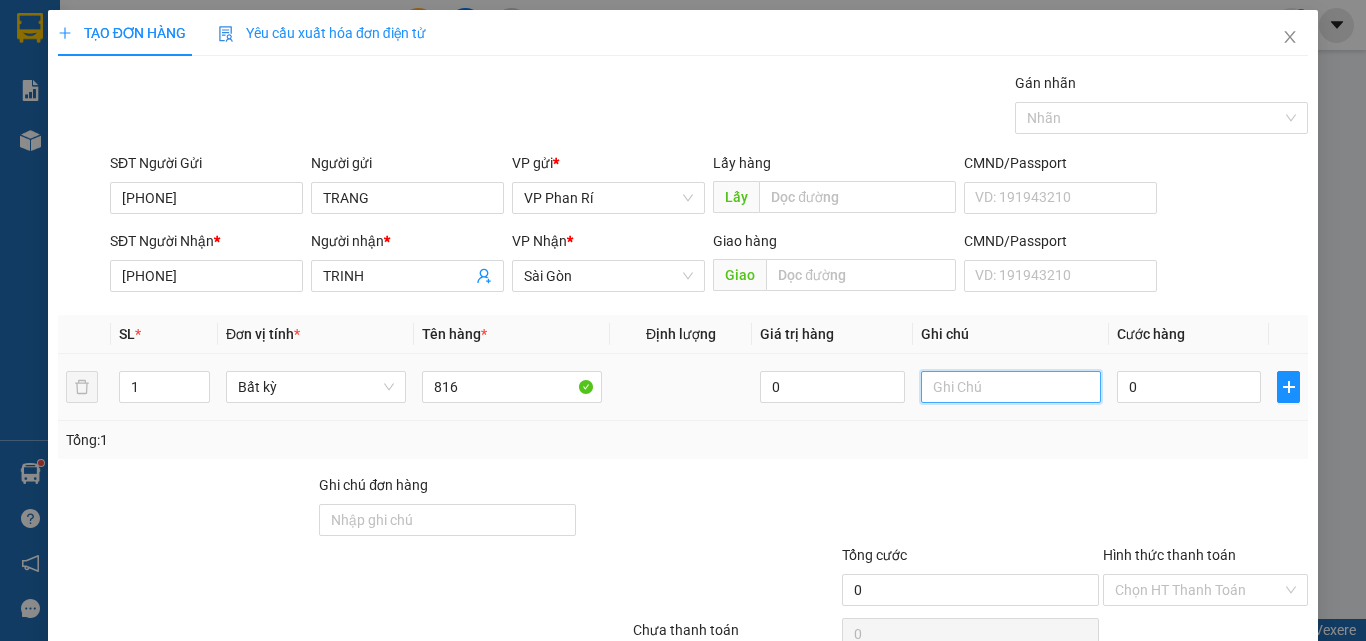 click at bounding box center (1011, 387) 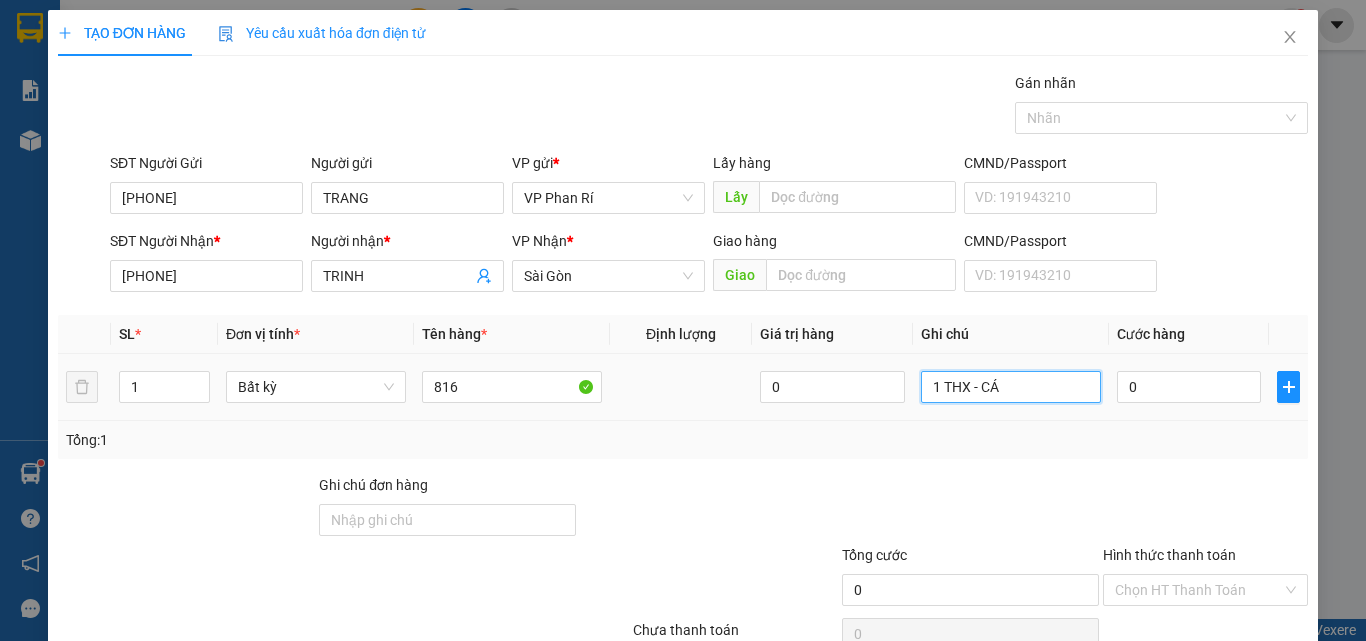 type on "1 THX - CÁ" 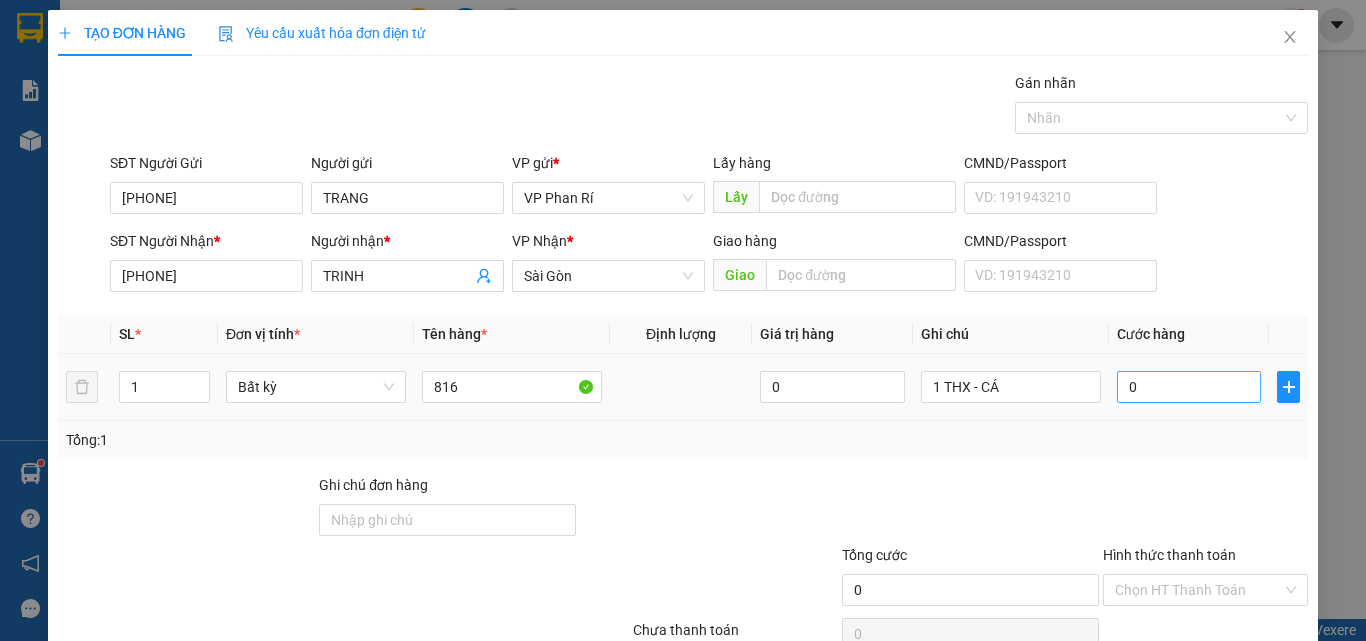 drag, startPoint x: 1128, startPoint y: 408, endPoint x: 1141, endPoint y: 388, distance: 23.853722 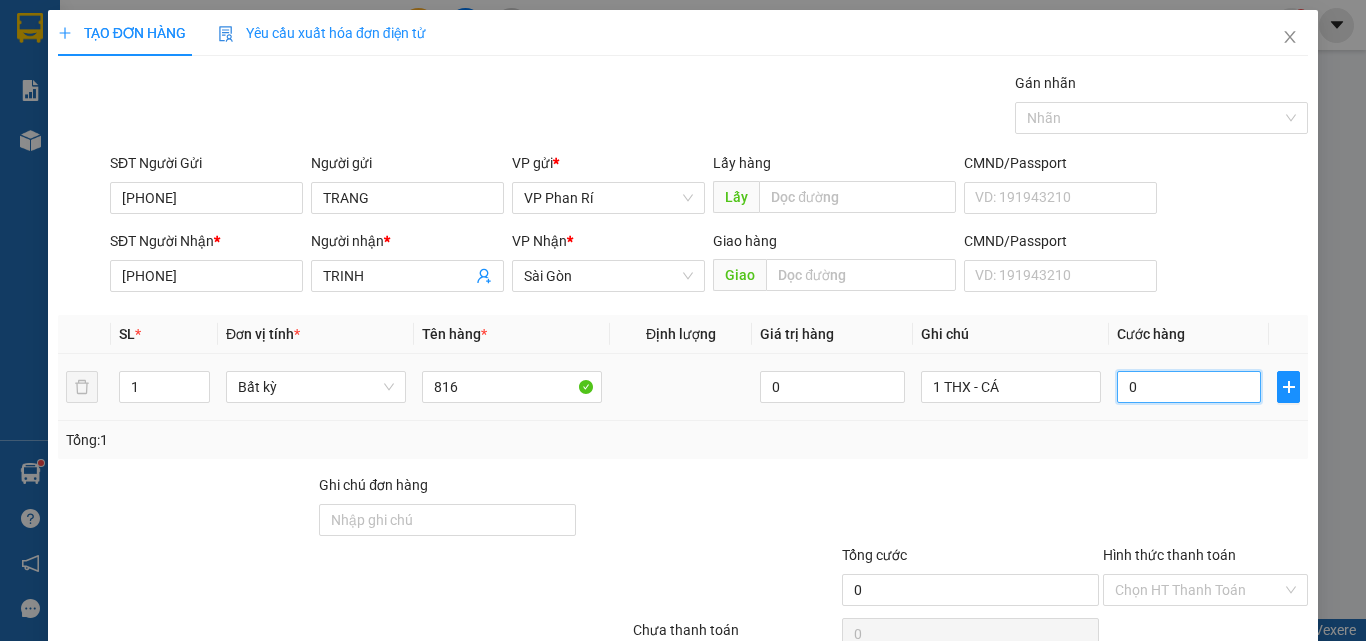 click on "0" at bounding box center [1189, 387] 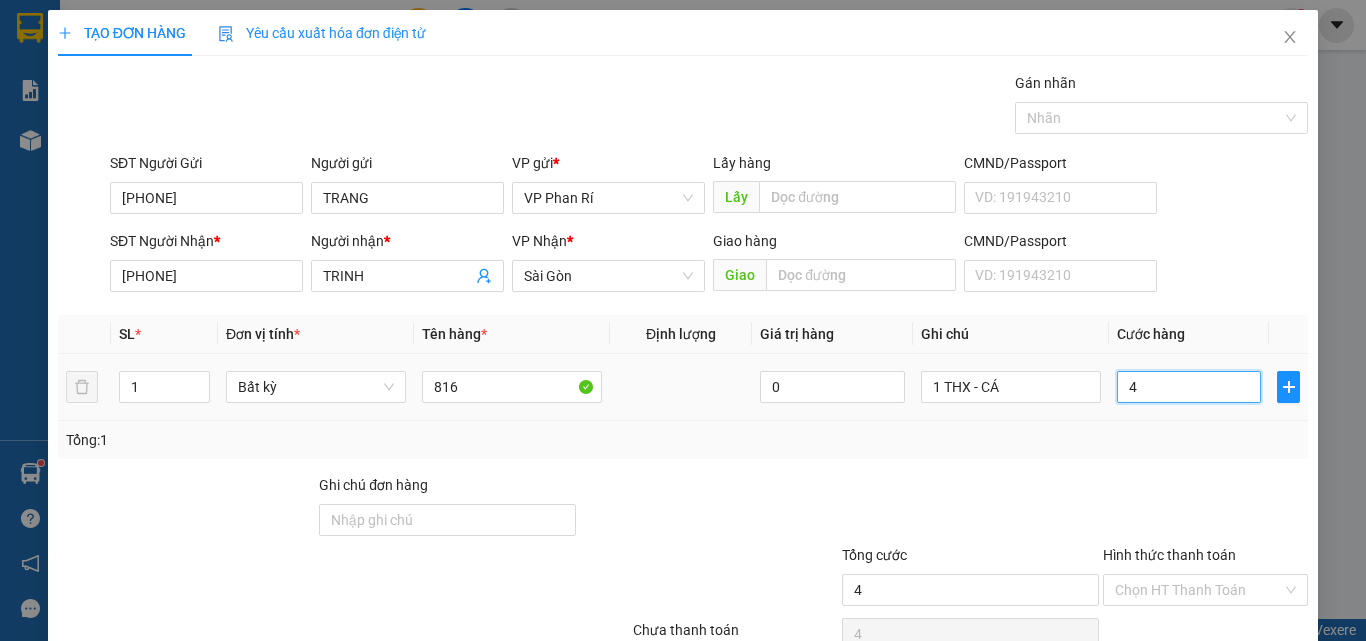 type on "40" 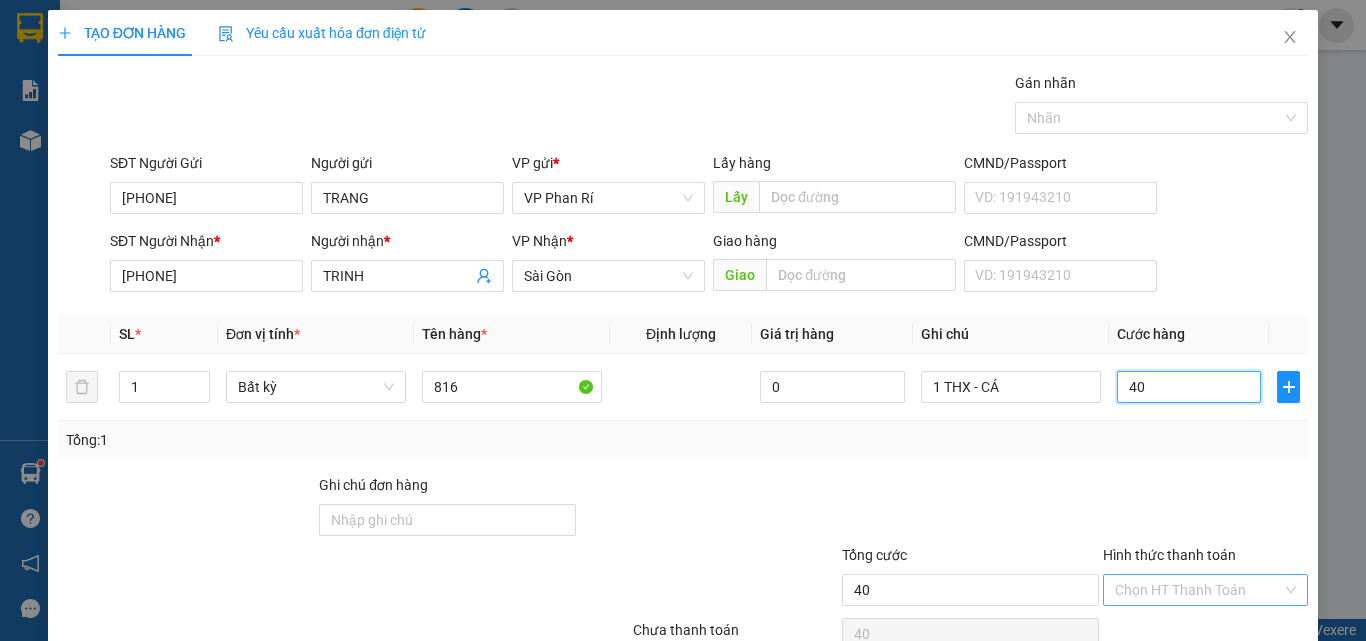 scroll, scrollTop: 99, scrollLeft: 0, axis: vertical 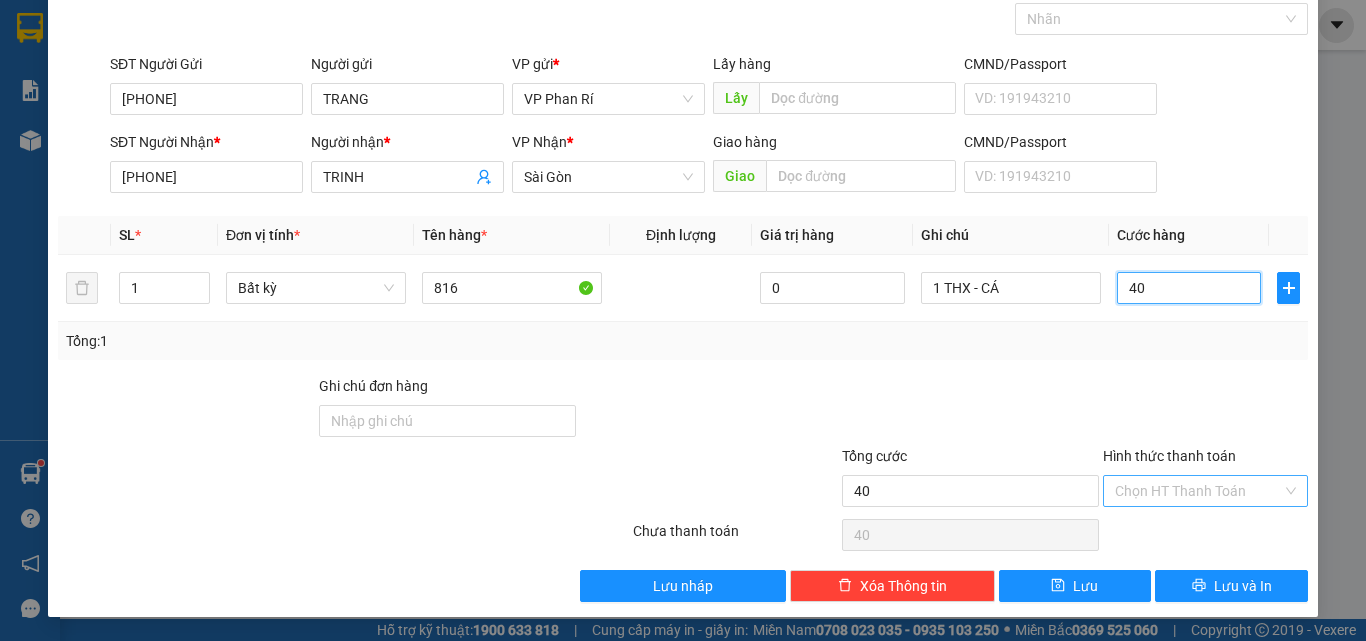click on "Chọn HT Thanh Toán" at bounding box center (1205, 491) 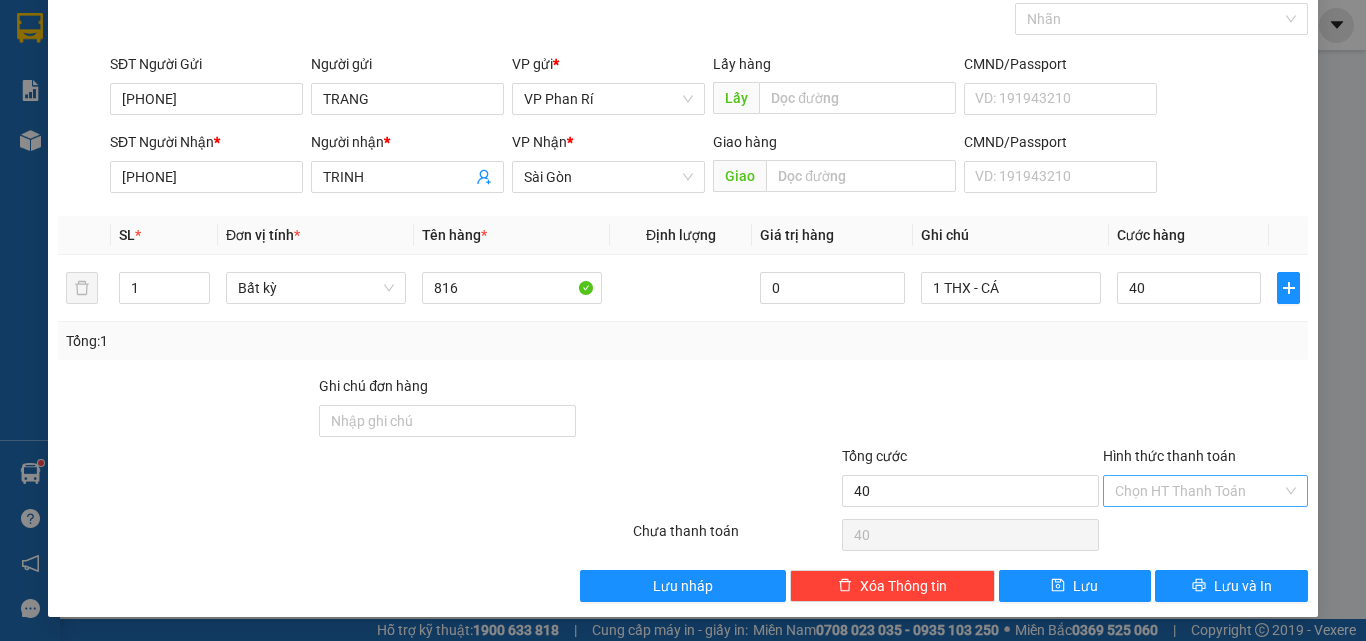 type on "40.000" 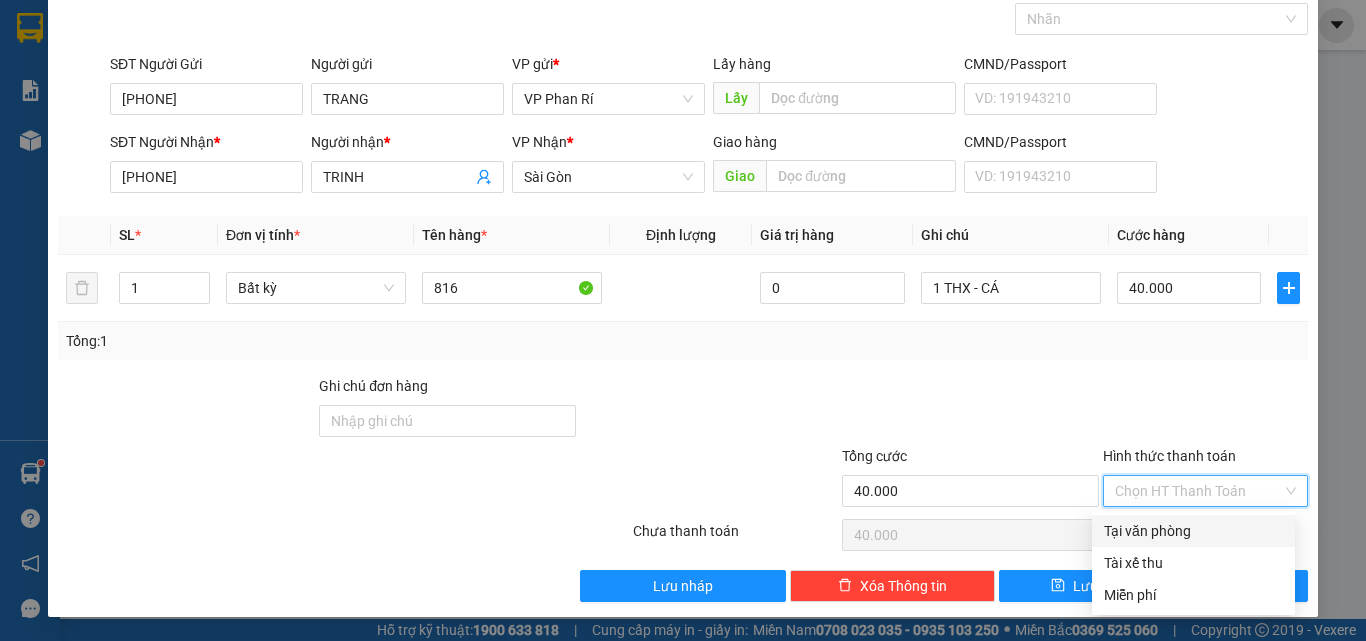 click on "Hình thức thanh toán" at bounding box center (1198, 491) 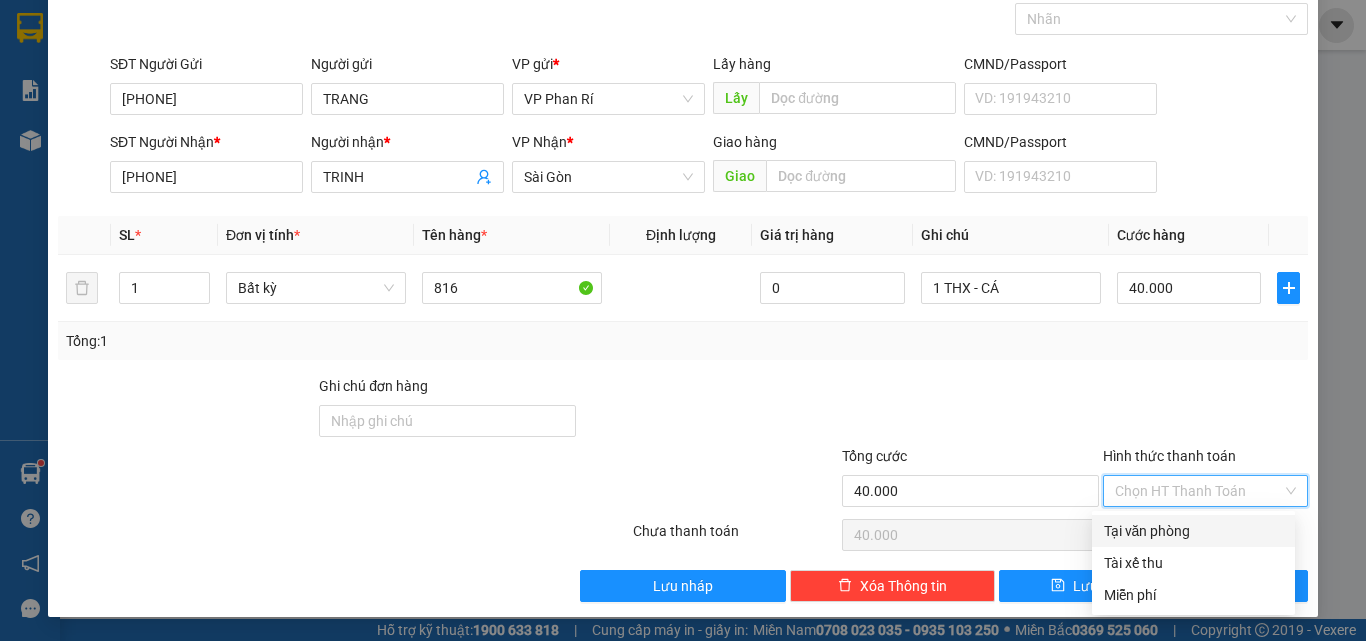 click on "Tại văn phòng" at bounding box center [1193, 531] 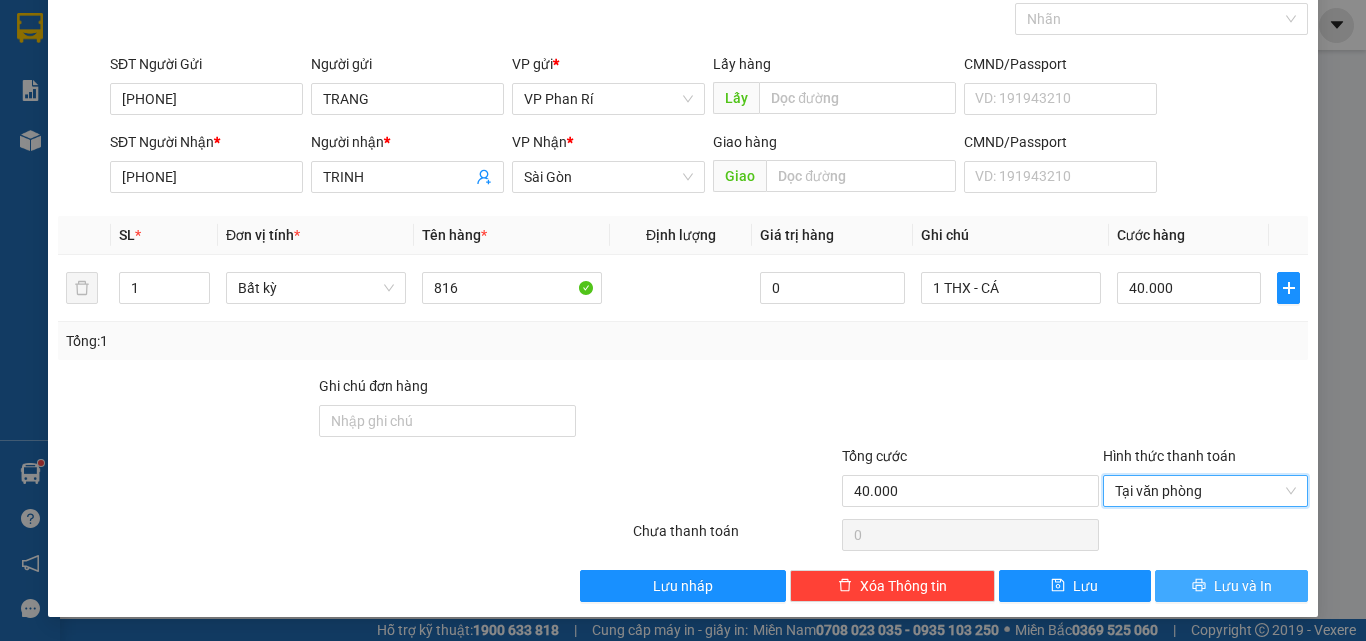 click 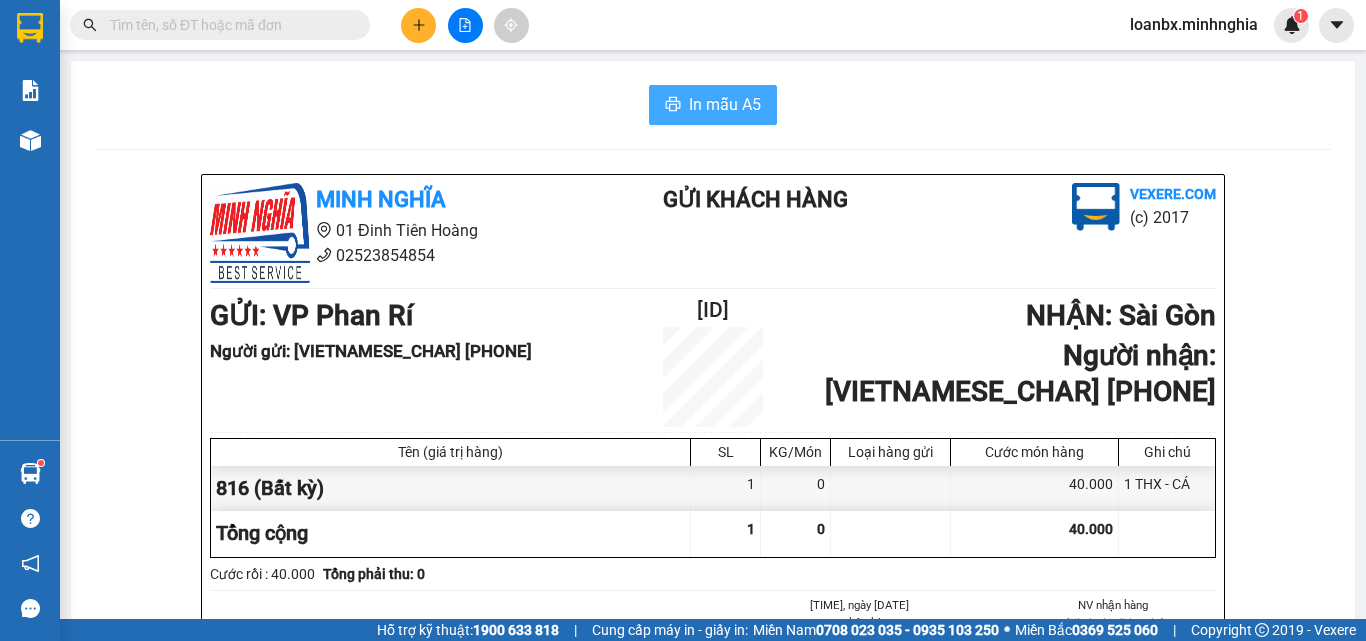 click on "In mẫu A5" at bounding box center (725, 104) 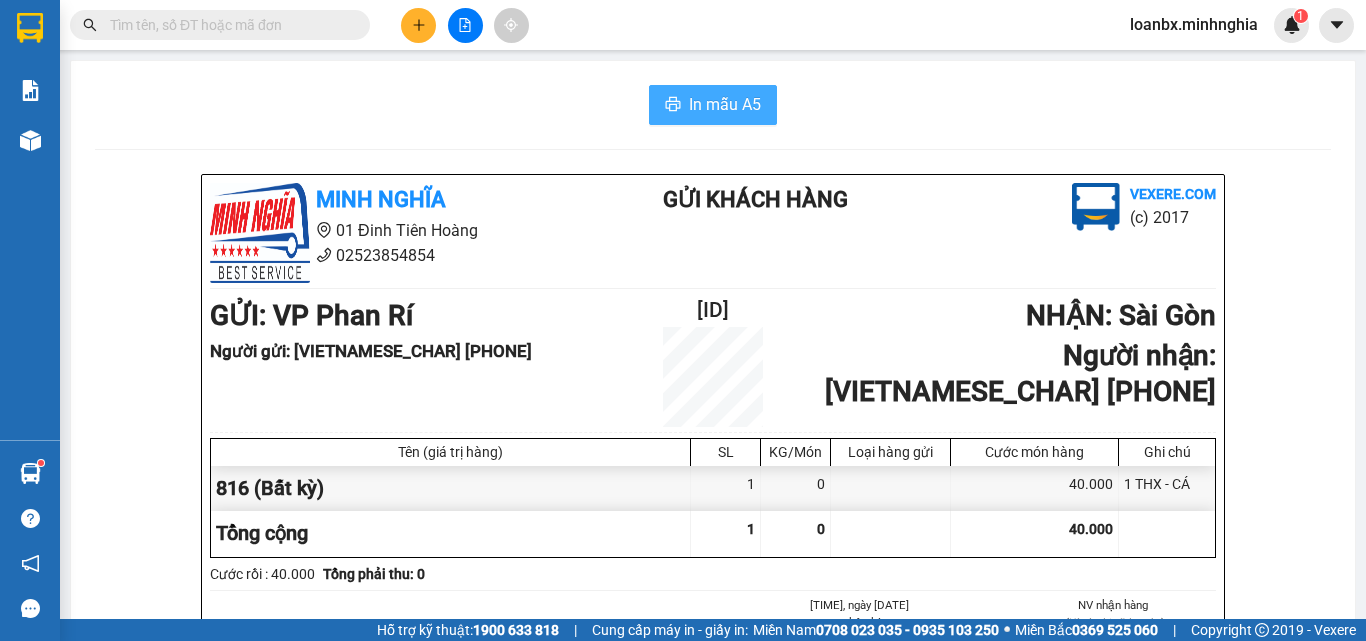 scroll, scrollTop: 0, scrollLeft: 0, axis: both 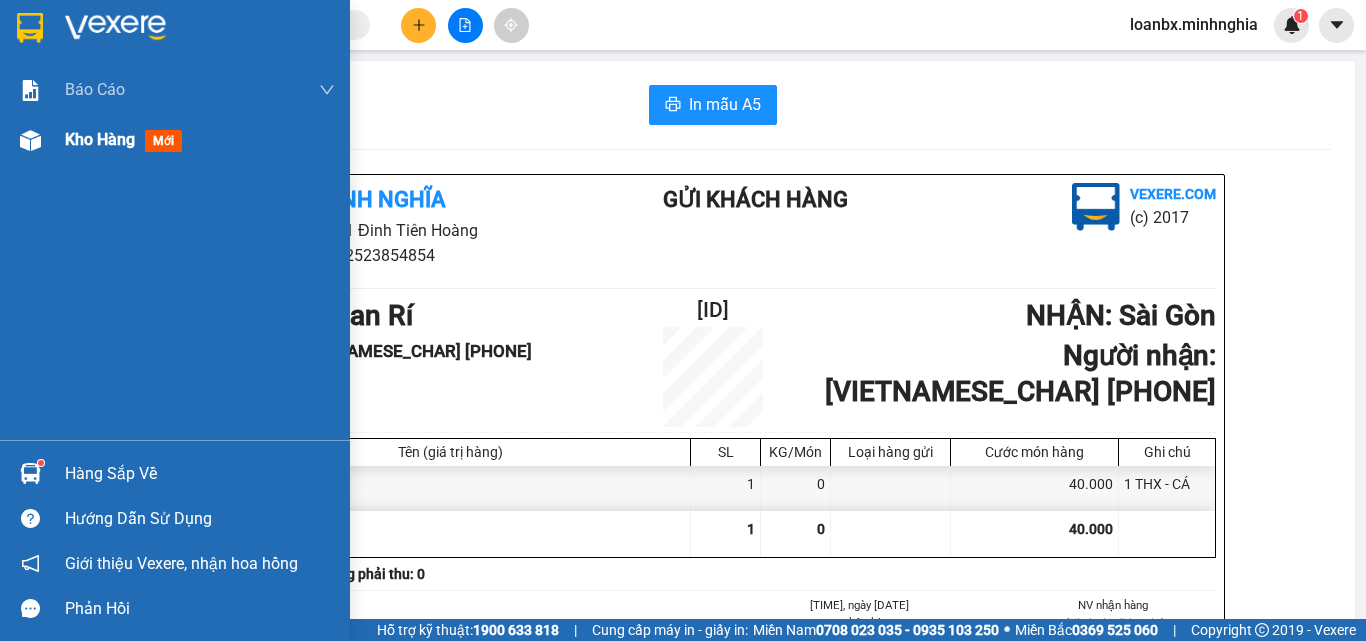 click on "Kho hàng" at bounding box center [100, 139] 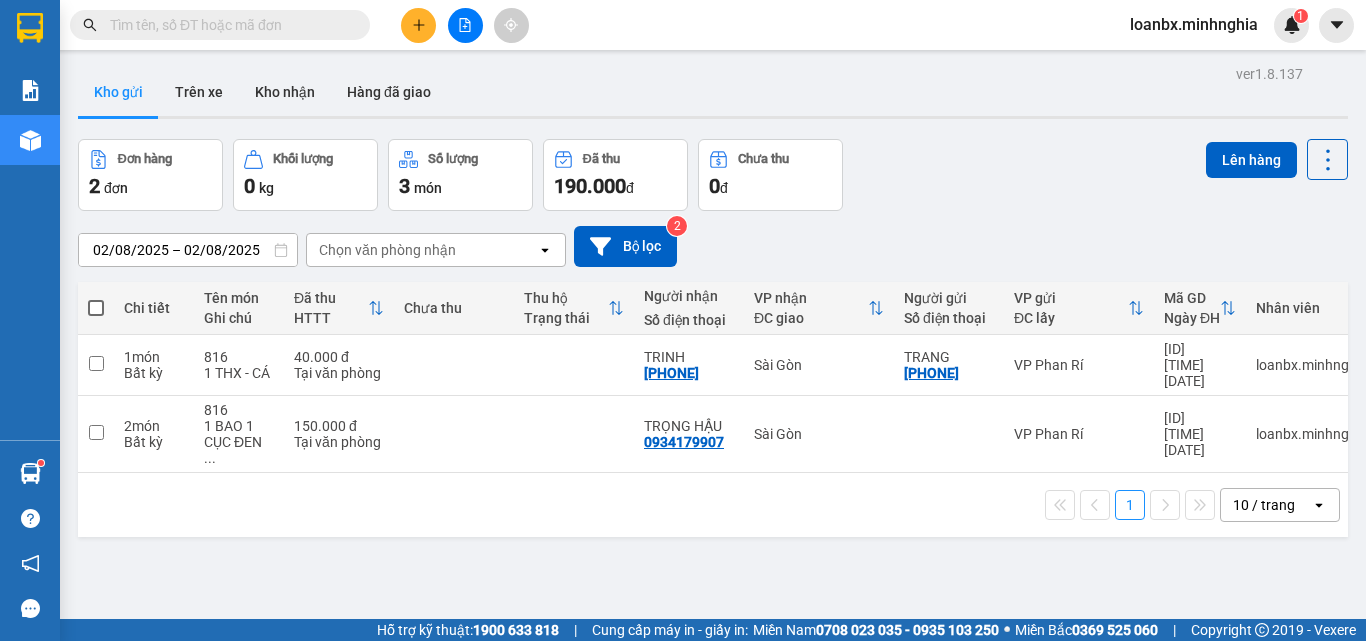 click at bounding box center (418, 25) 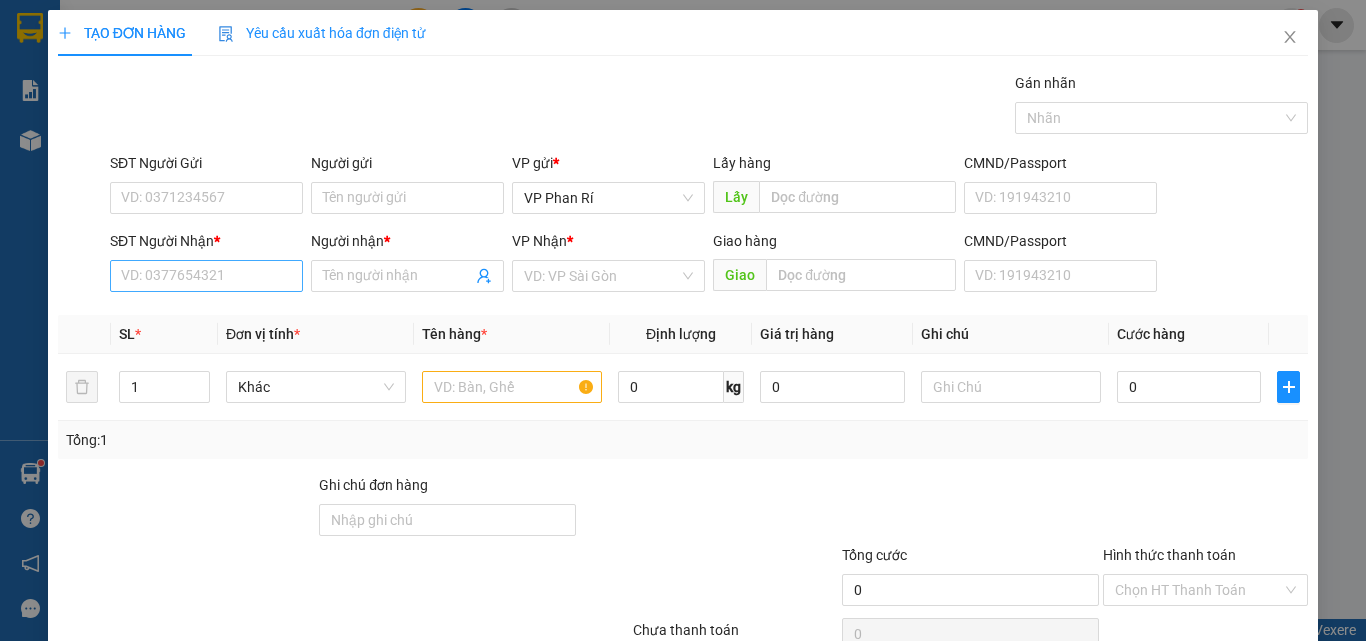 drag, startPoint x: 159, startPoint y: 294, endPoint x: 167, endPoint y: 277, distance: 18.788294 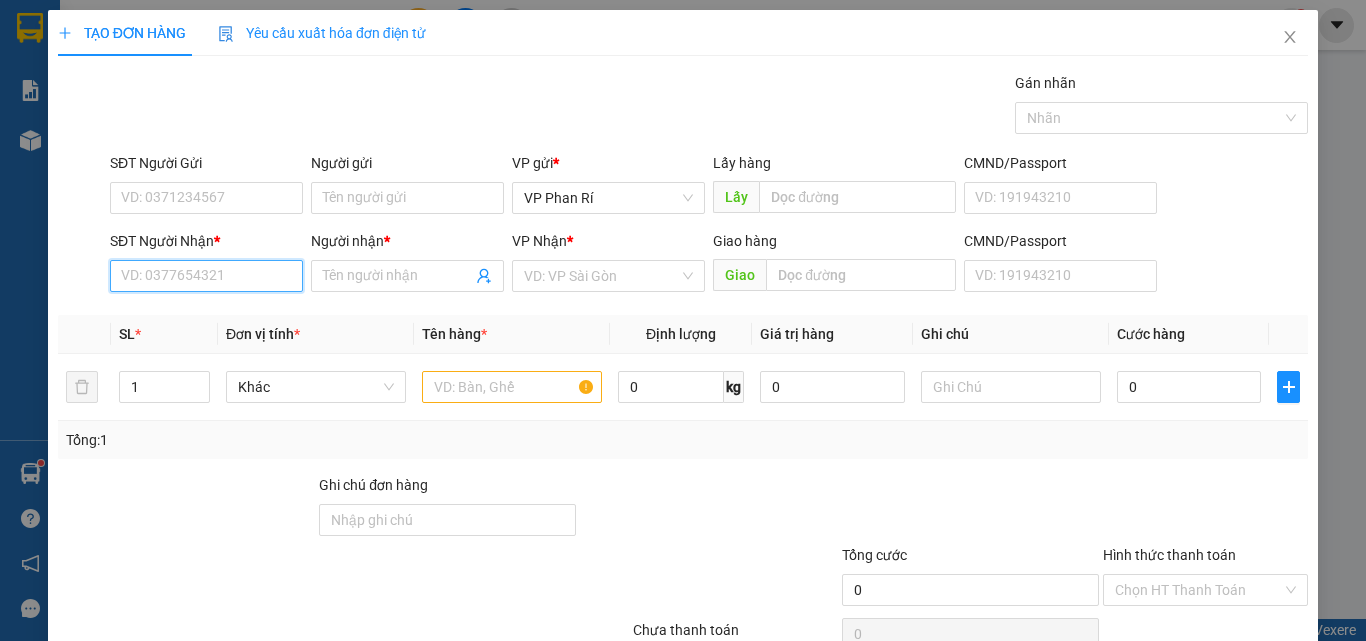 click on "SĐT Người Nhận  *" at bounding box center [206, 276] 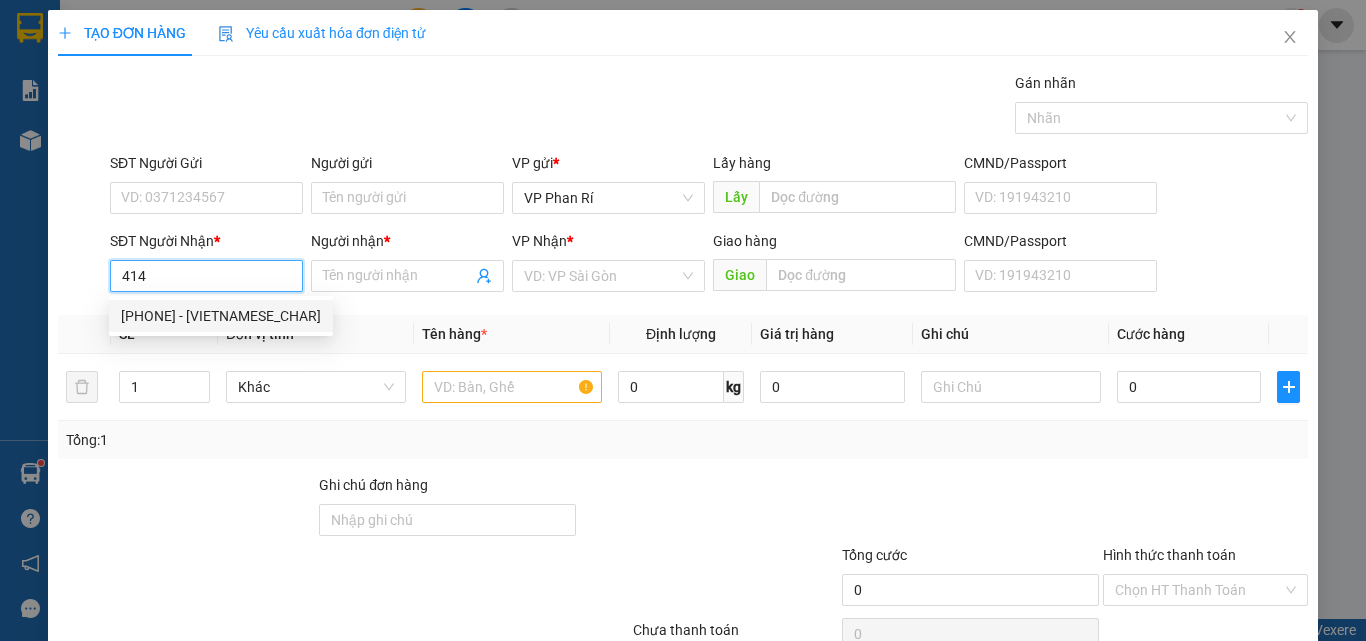 click on "[PHONE] - [VIETNAMESE_CHAR]" at bounding box center [221, 316] 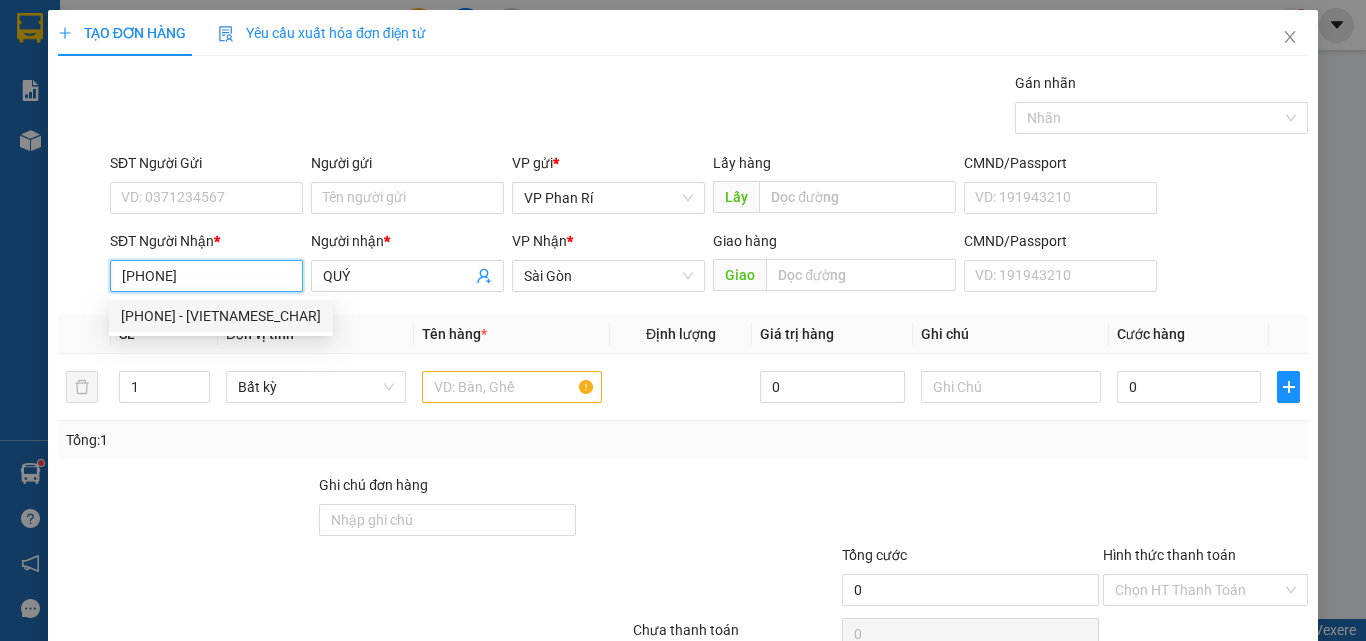 type on "[PHONE]" 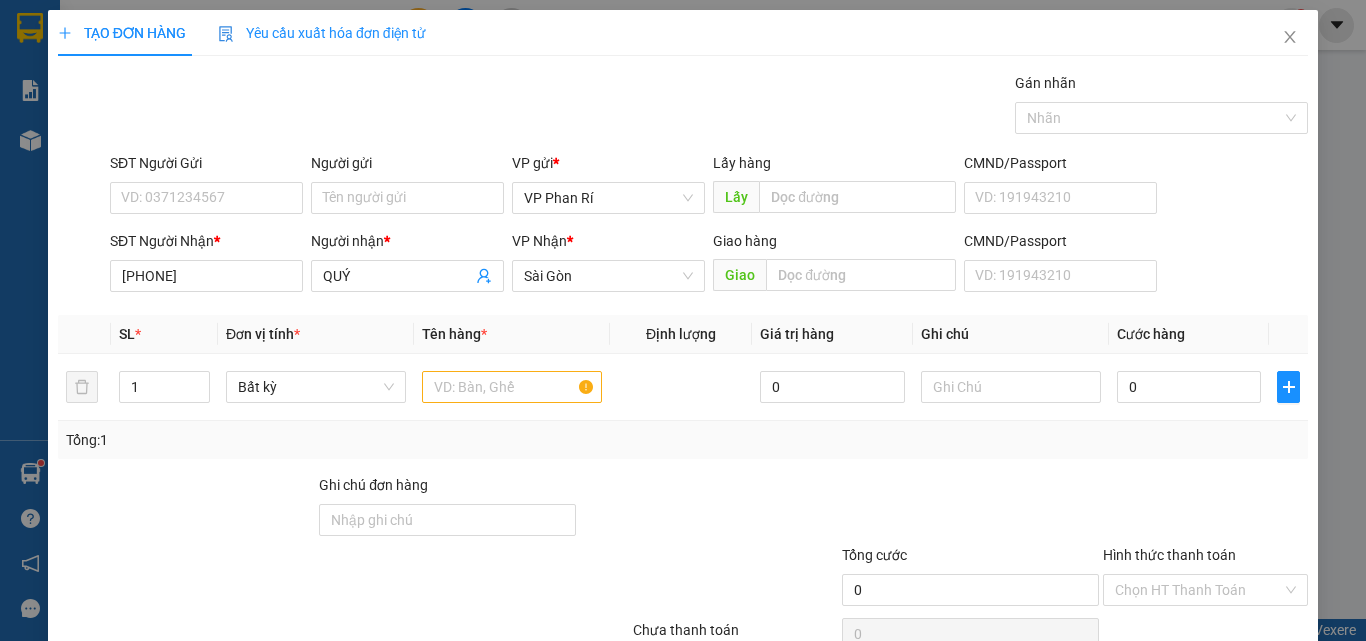 click on "SĐT Người Gửi" at bounding box center [206, 163] 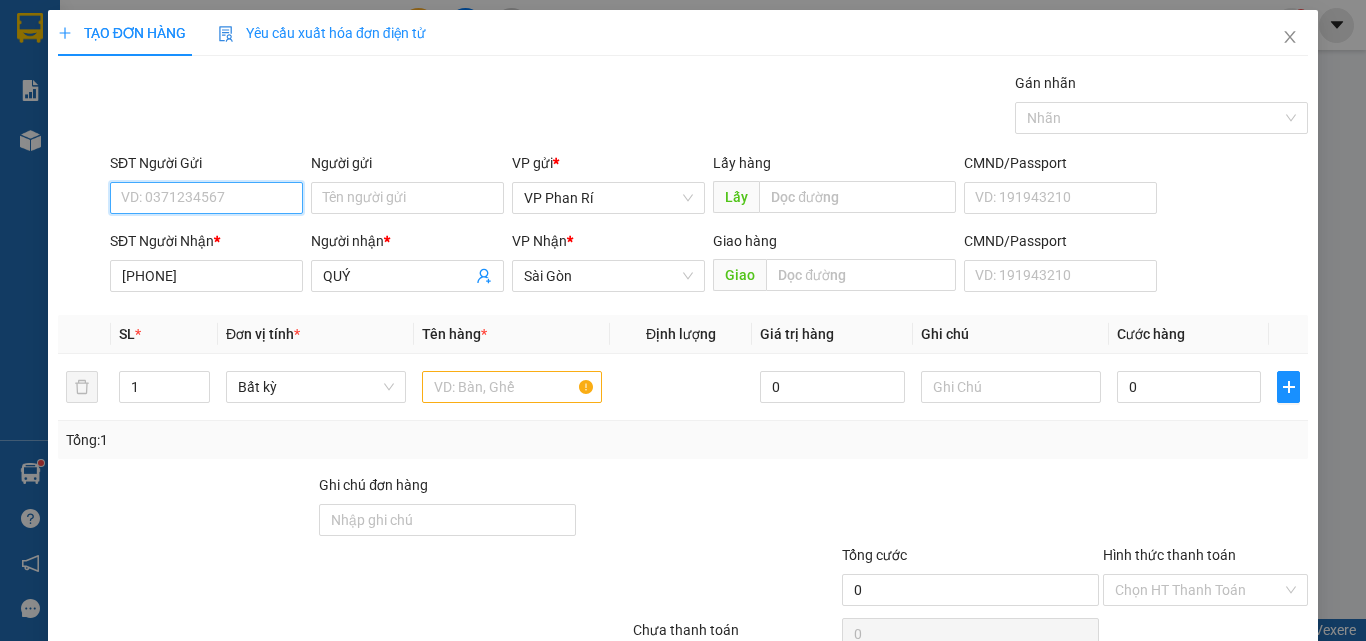click on "SĐT Người Gửi" at bounding box center (206, 198) 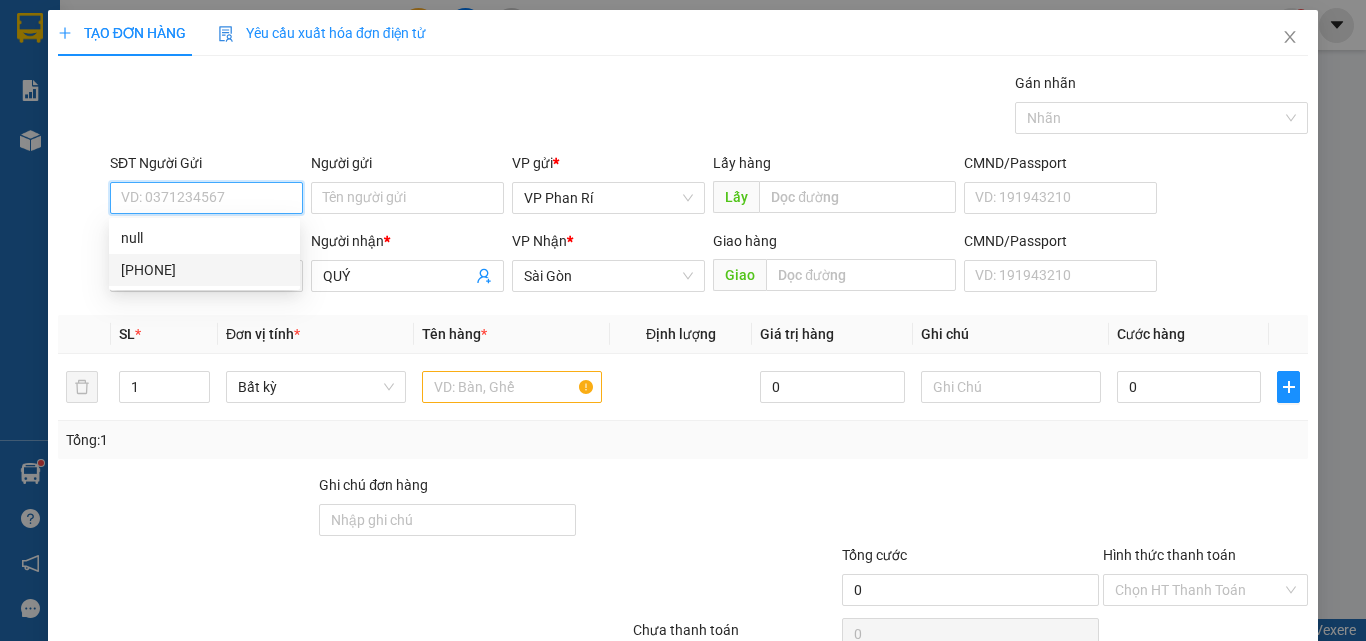 click on "[PHONE]" at bounding box center [204, 270] 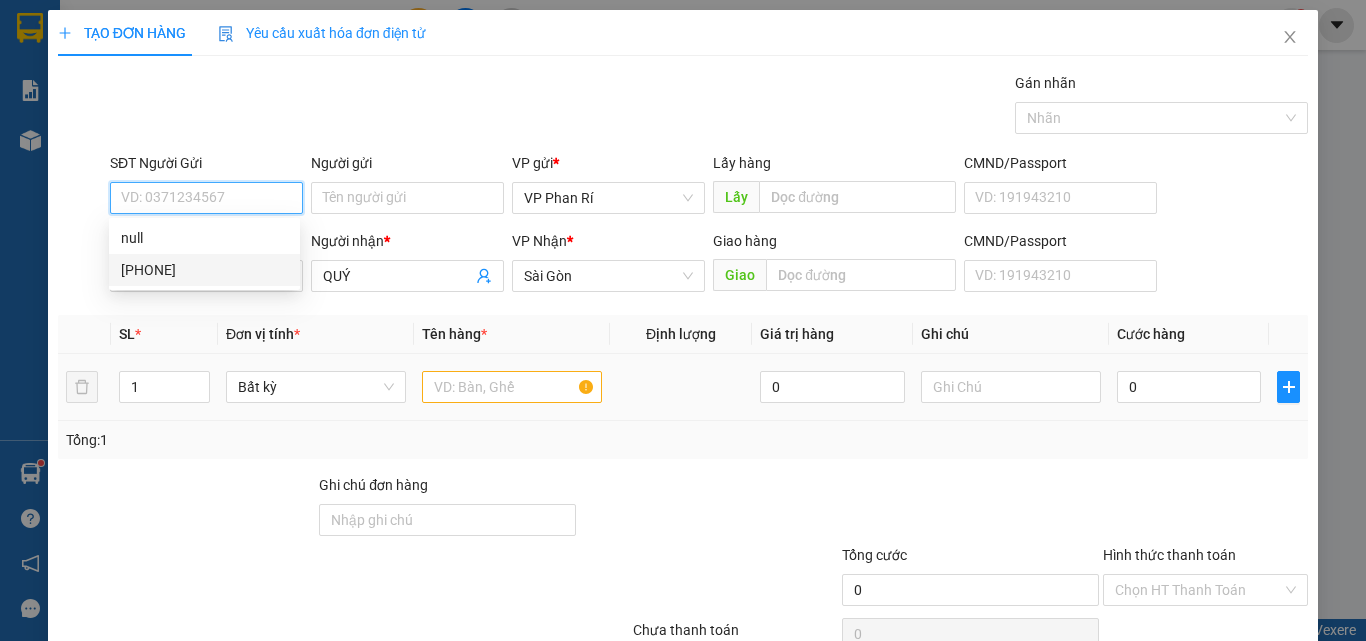 type on "[PHONE]" 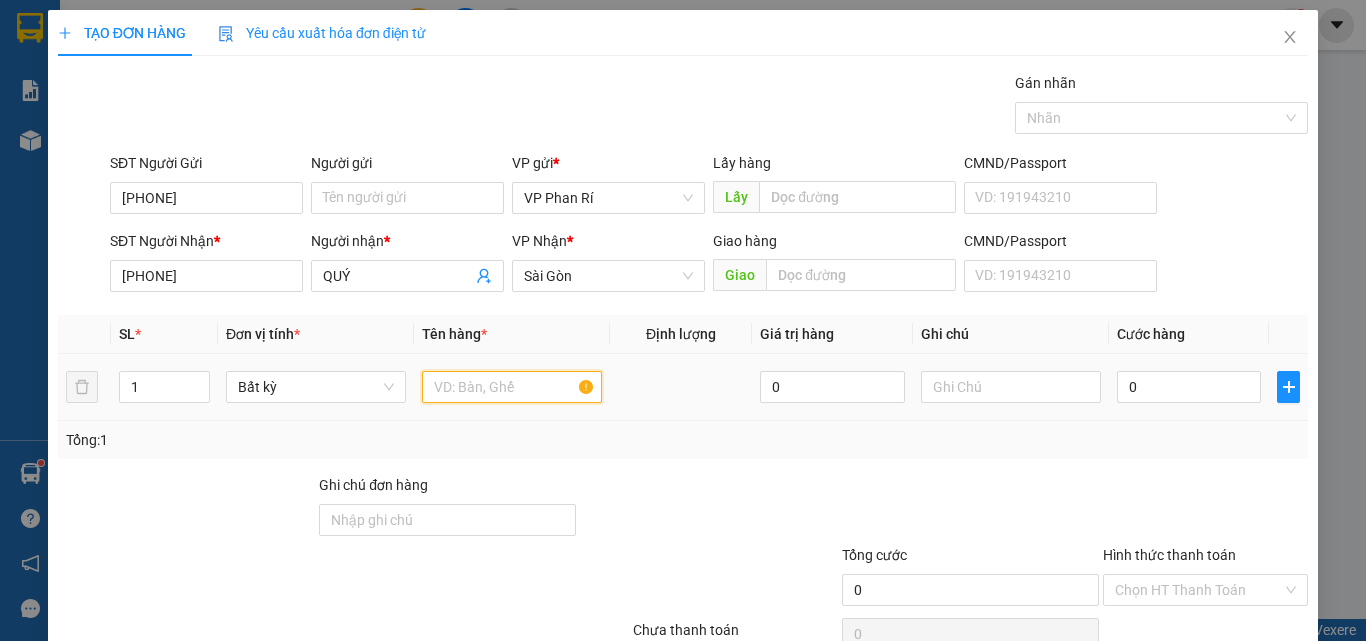 drag, startPoint x: 434, startPoint y: 394, endPoint x: 455, endPoint y: 393, distance: 21.023796 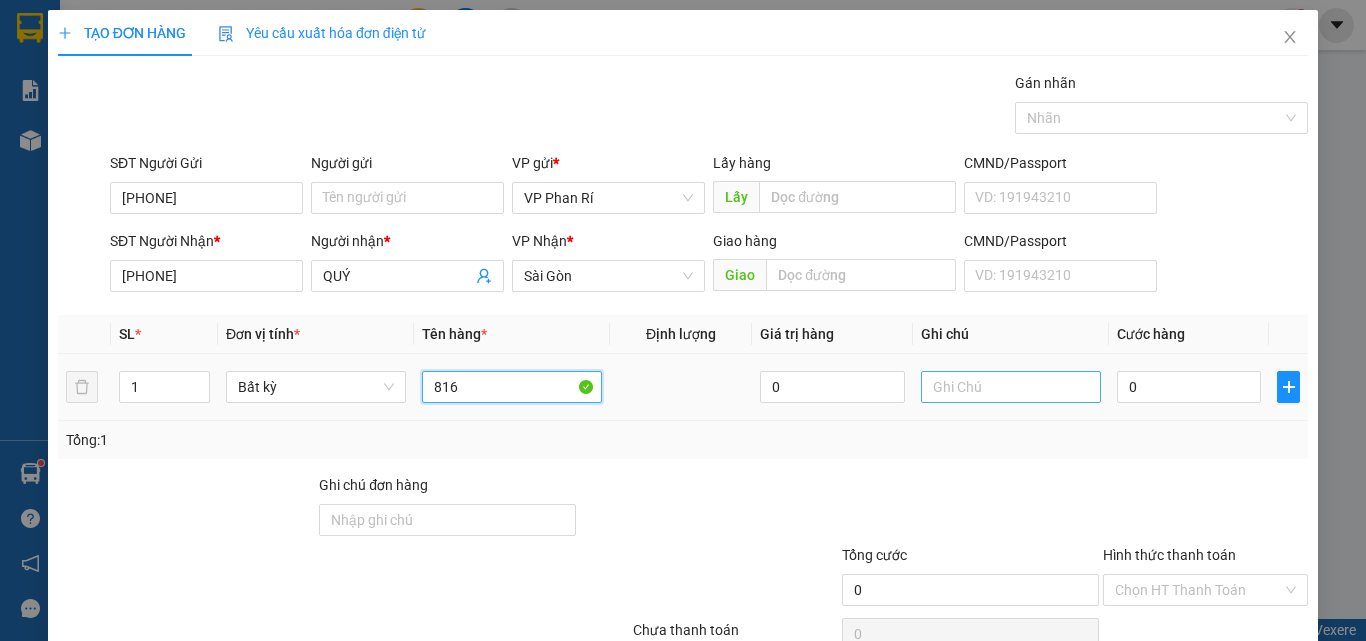 type on "816" 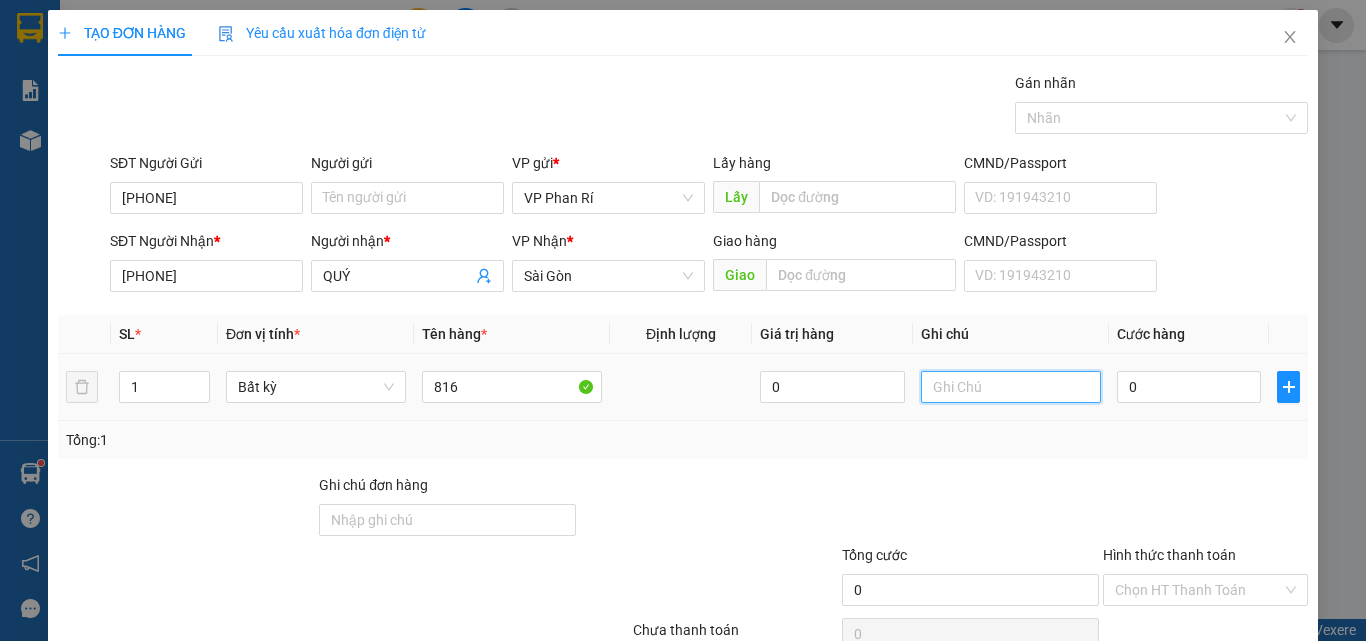 click at bounding box center [1011, 387] 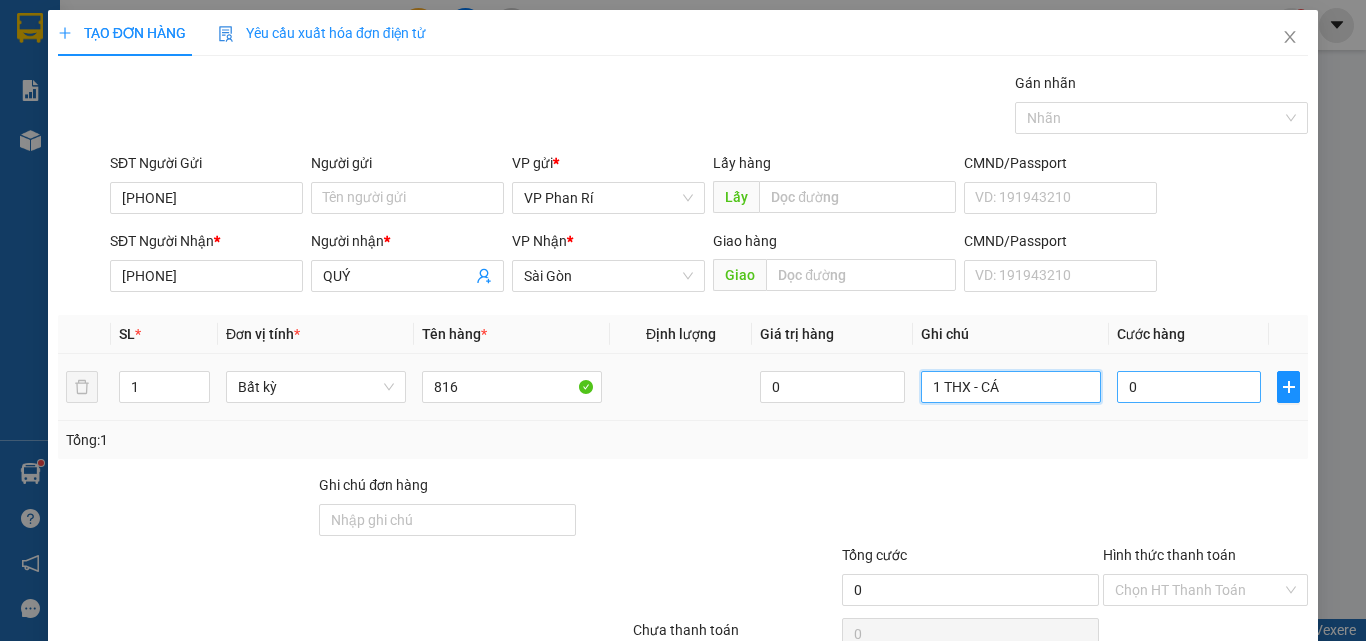type on "1 THX - CÁ" 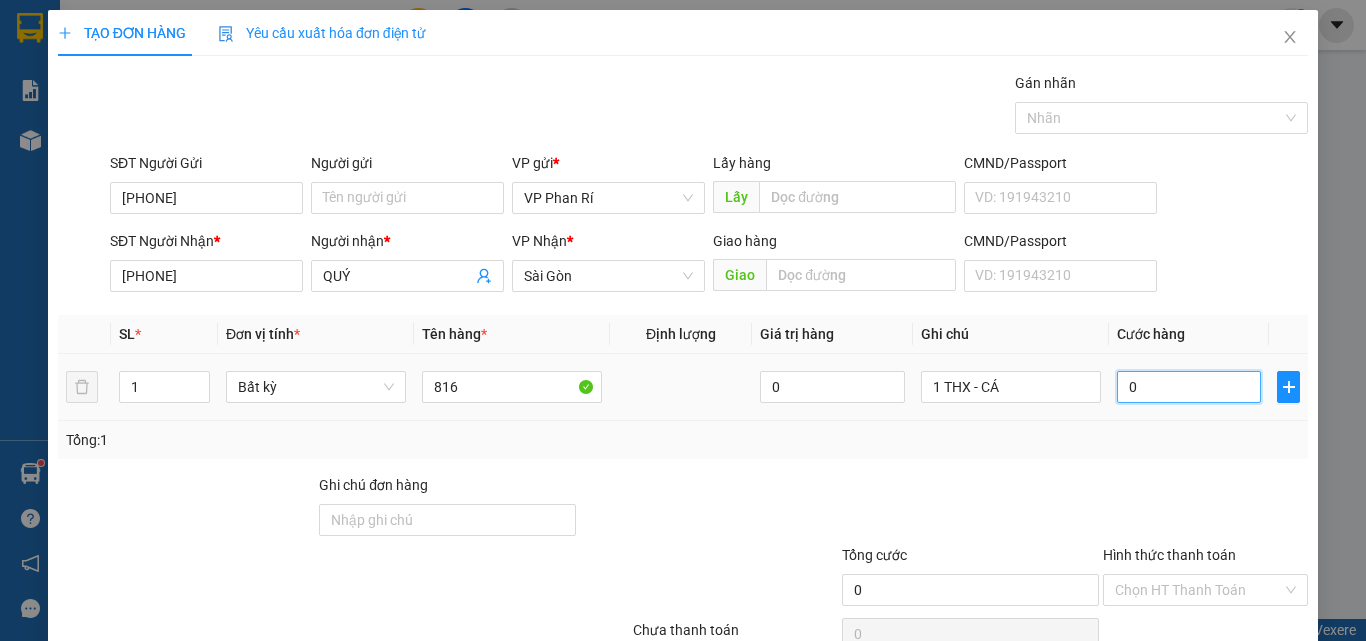 click on "0" at bounding box center (1189, 387) 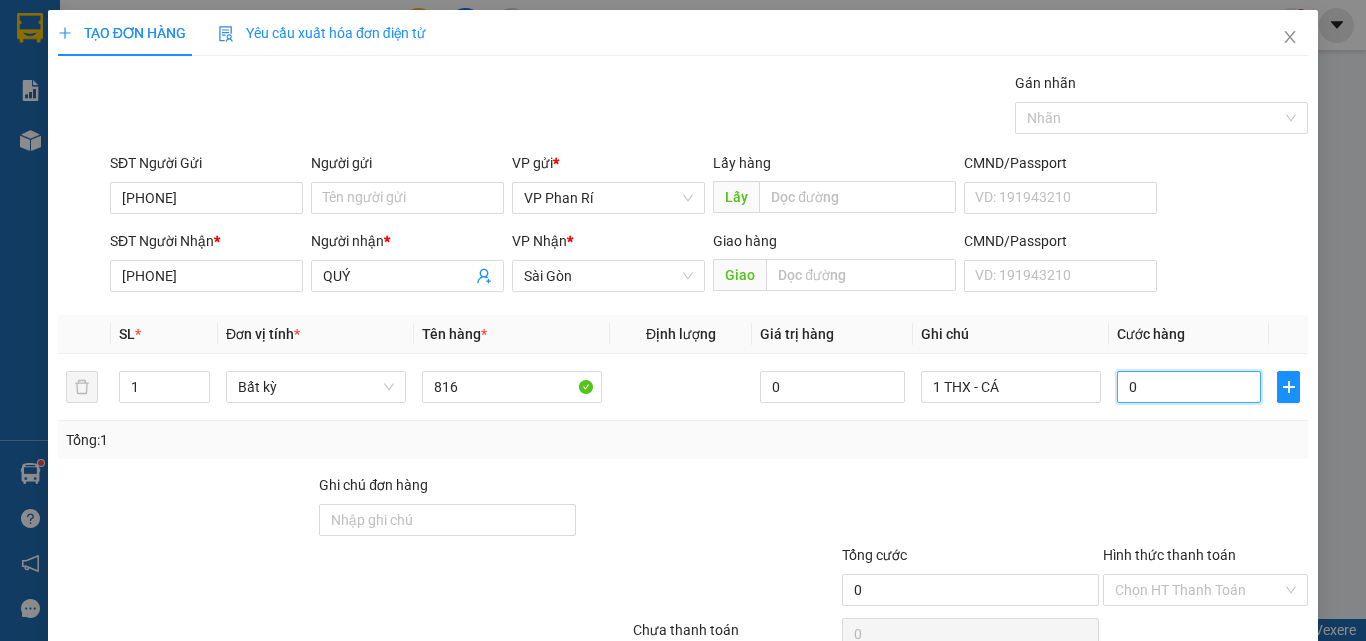 type on "8" 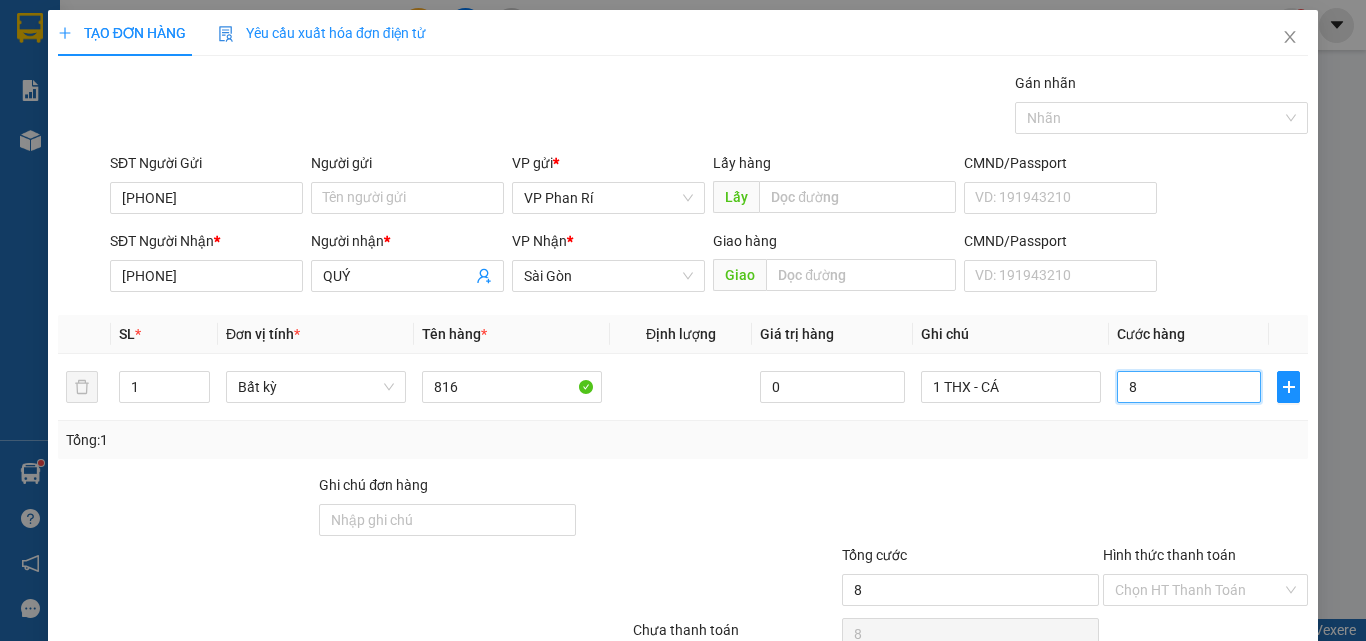 type on "80" 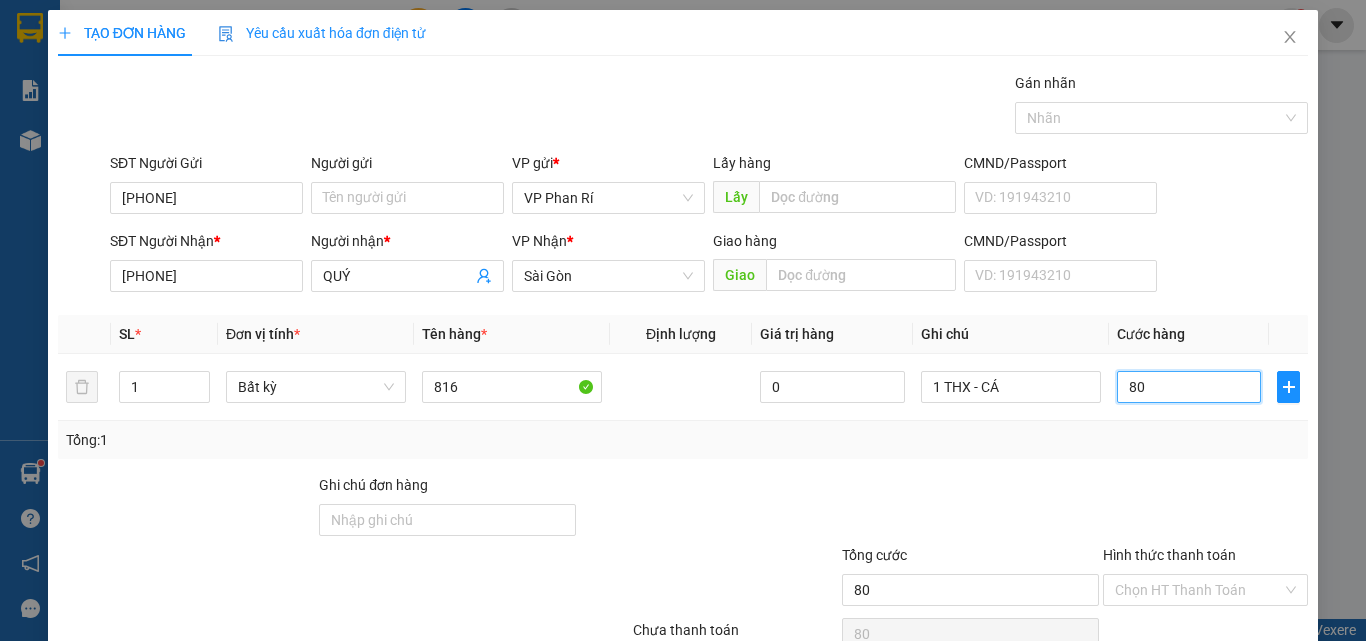 scroll, scrollTop: 99, scrollLeft: 0, axis: vertical 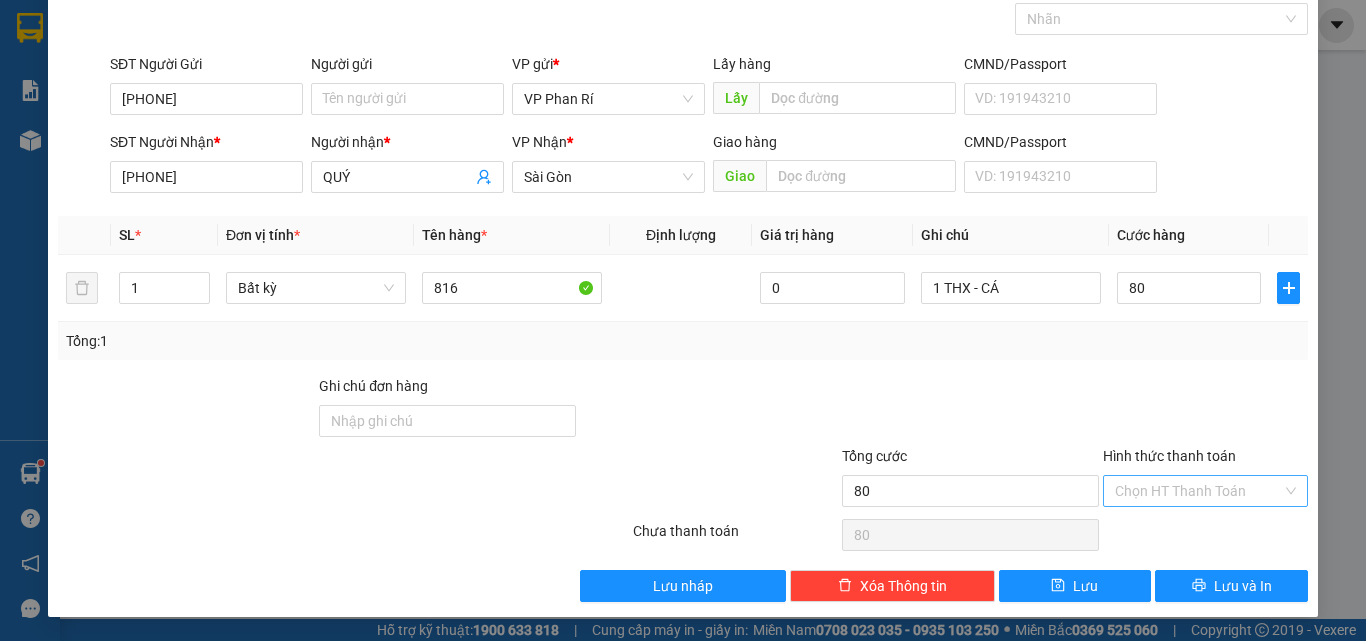 type on "80.000" 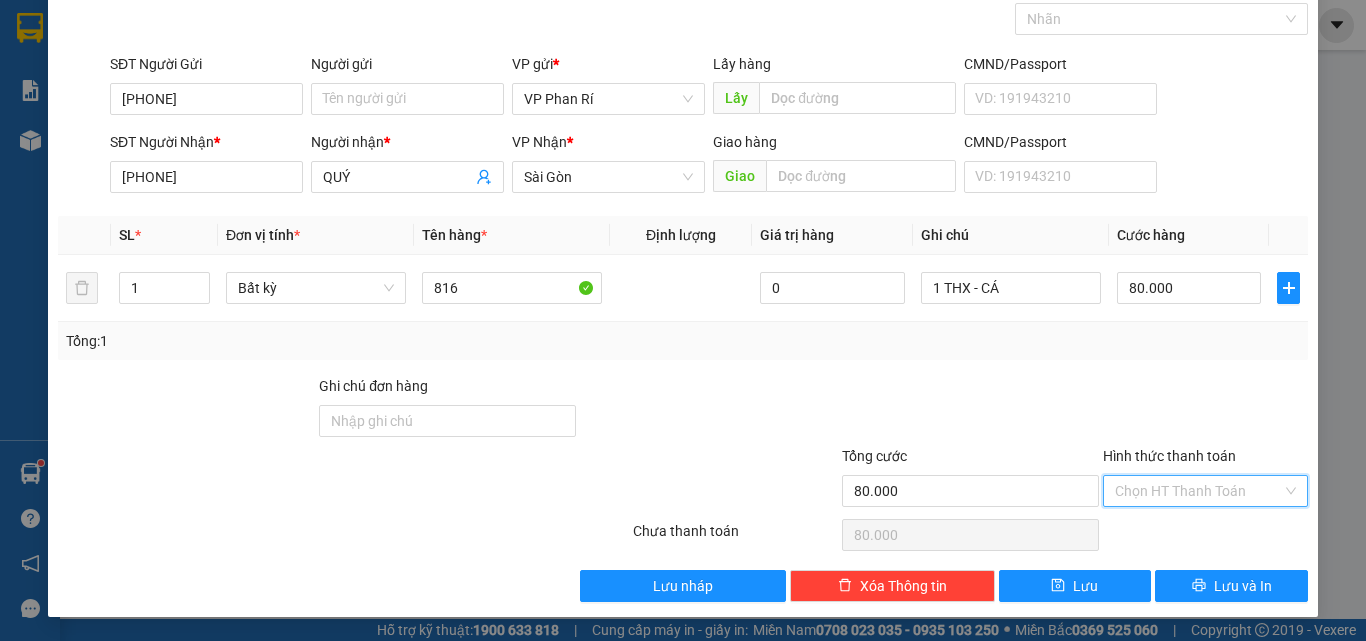 drag, startPoint x: 1170, startPoint y: 484, endPoint x: 1167, endPoint y: 506, distance: 22.203604 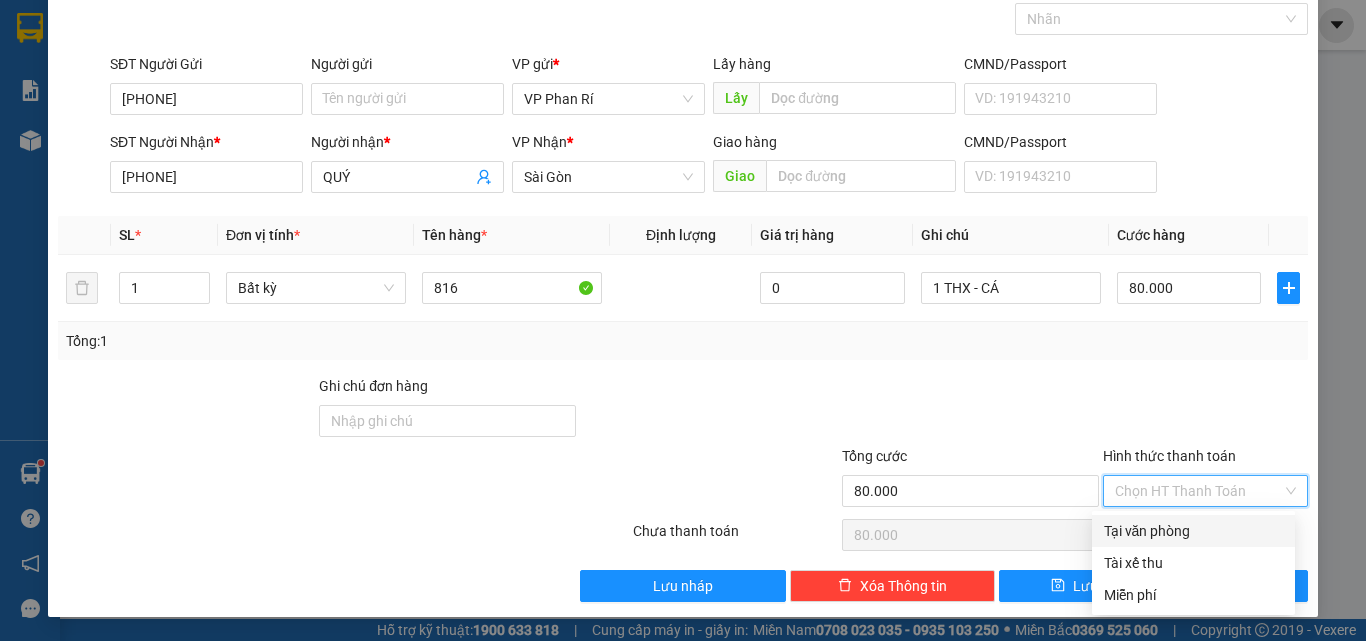 click on "Tại văn phòng" at bounding box center (1193, 531) 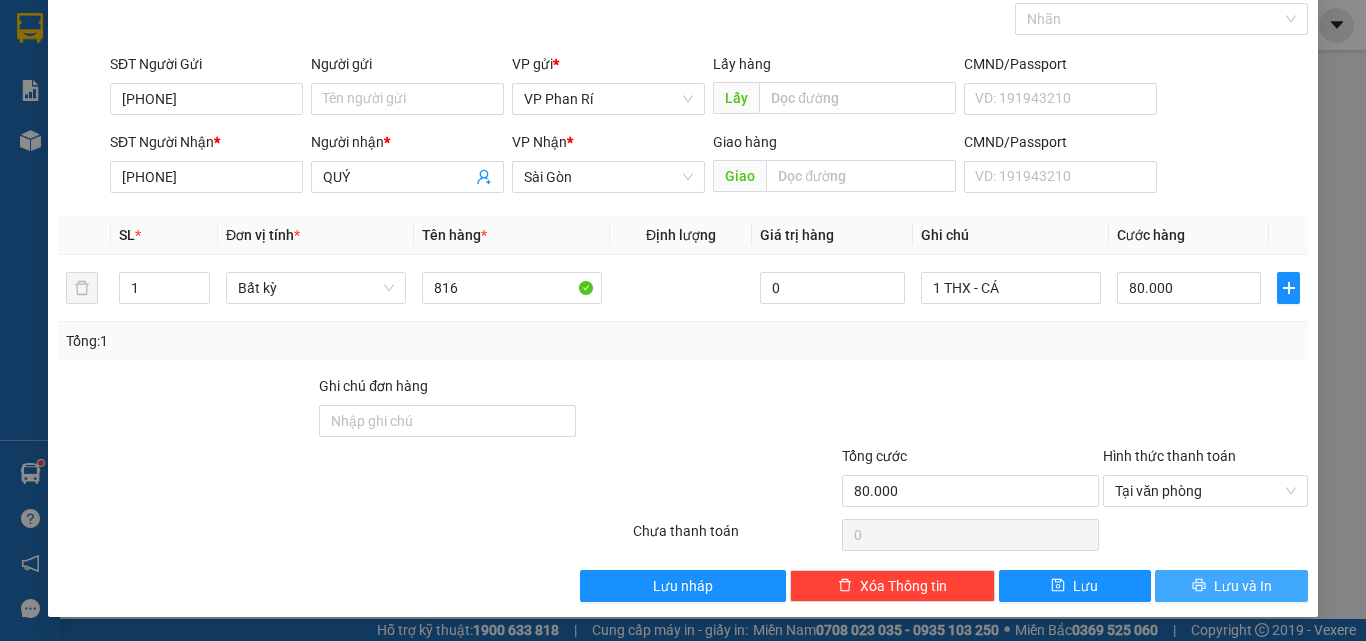 click 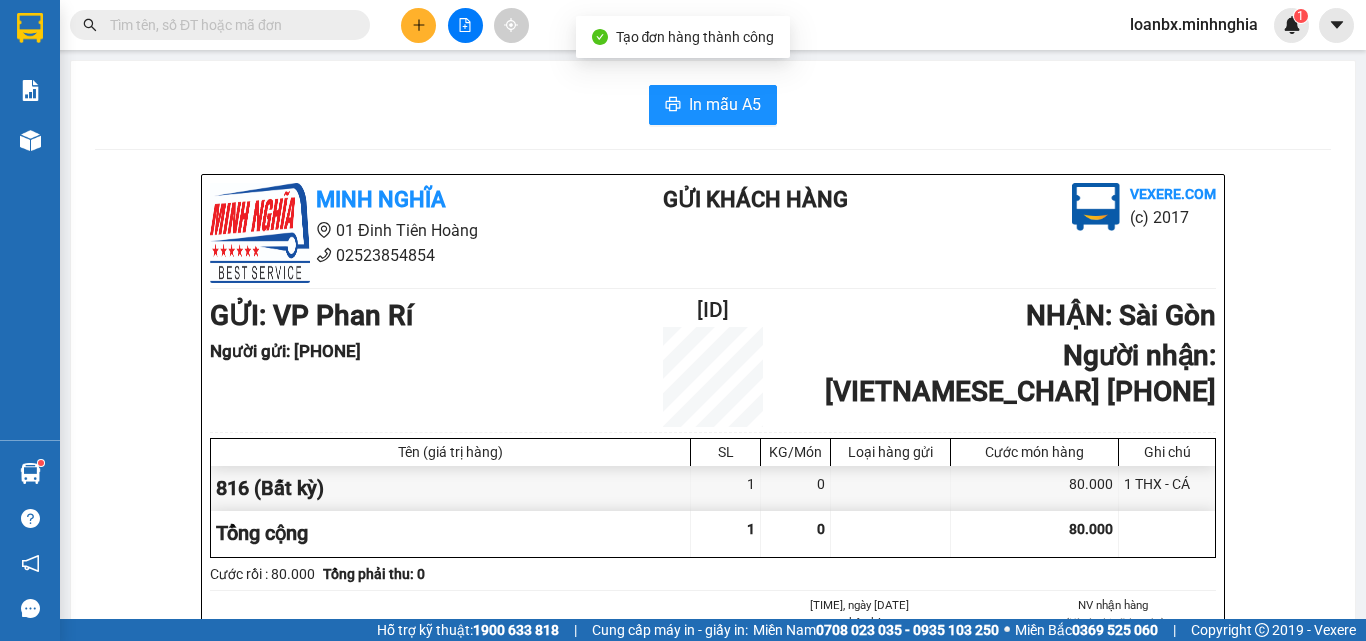 click on "In mẫu A5
[NAME]   01 [STREET_NUMBER] [STREET_NAME]   02523854854 Gửi khách hàng Vexere.com (c) 2017 GỬI :   VP Phan Rí Người gửi :    [PHONE] [ID] NHẬN :   Sài Gòn Người nhận :   QUÝ [PHONE] Tên (giá trị hàng) SL KG/Món Loại hàng gửi Cước món hàng Ghi chú 816 (Bất kỳ) 1 0 80.000 1 THX - CÁ Tổng cộng 1 0 80.000 Loading... Cước rồi   : 80.000 Tổng phải thu: 0 22:28, ngày 02 tháng 08 năm 2025 NV nhận hàng (Kí và ghi rõ họ tên) Loan NV nhận hàng (Kí và ghi rõ họ tên) Quy định nhận/gửi hàng : Hotline hàng hoá: [PHONE] [NAME] vexere.com [ID] 02/08 22:28 VP Nhận:   Sài Gòn QUÝ [PHONE] SL:  1 CR :   80.000 1 THX - CÁ Tên Số lượng Khối lượng Cước món hàng Ghi chú 816 (Bất kỳ) 1 0 80.000 1 THX - CÁ Tổng cộng 1 0 80.000 Loading... Người gửi:      [PHONE]     VP gửi :   VP Phan Rí" at bounding box center [713, 831] 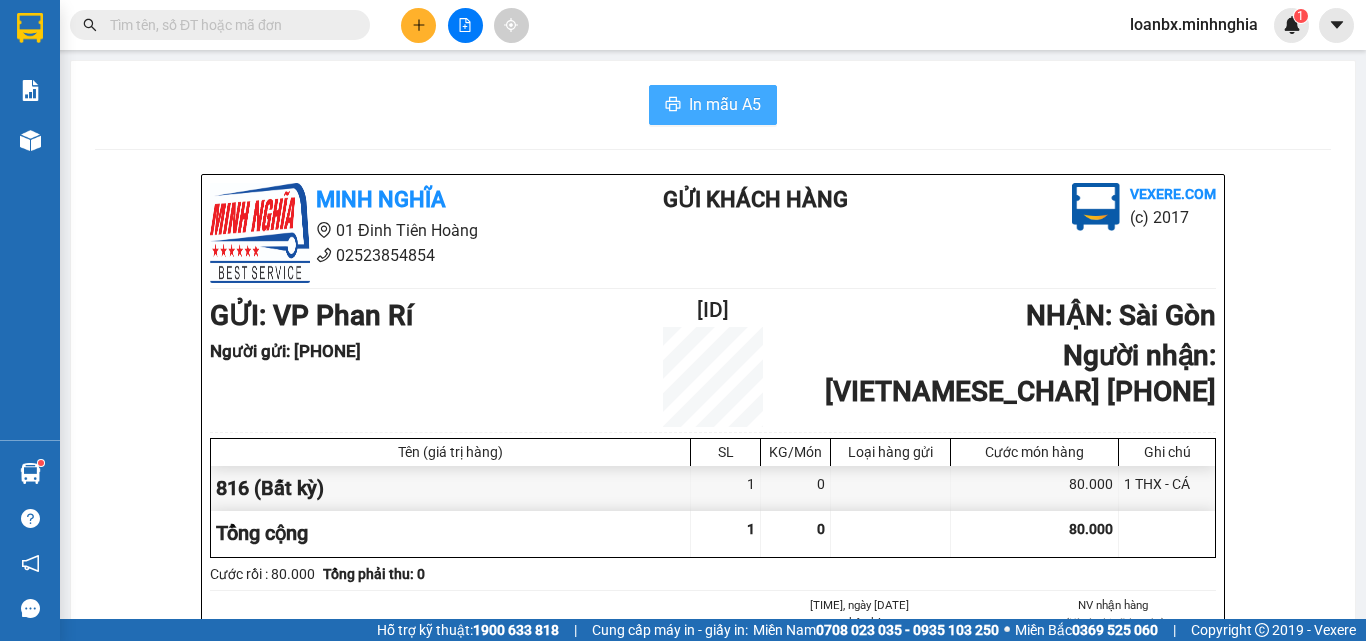 click on "In mẫu A5" at bounding box center (725, 104) 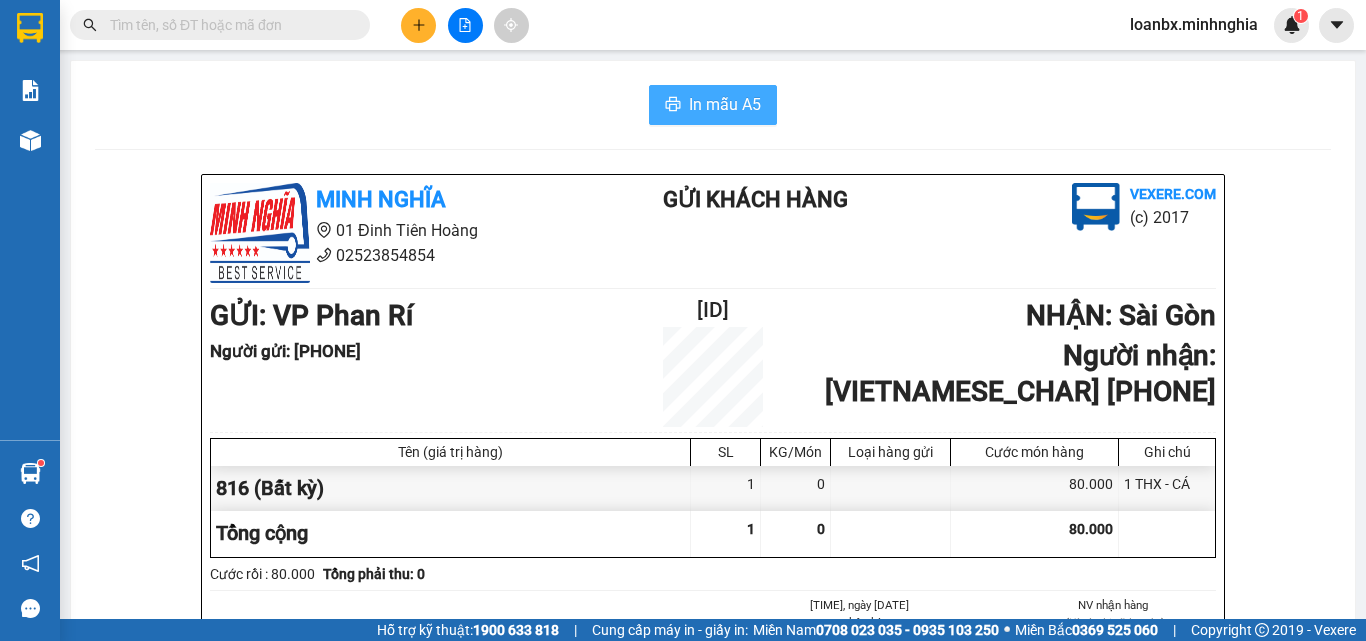 scroll, scrollTop: 0, scrollLeft: 0, axis: both 